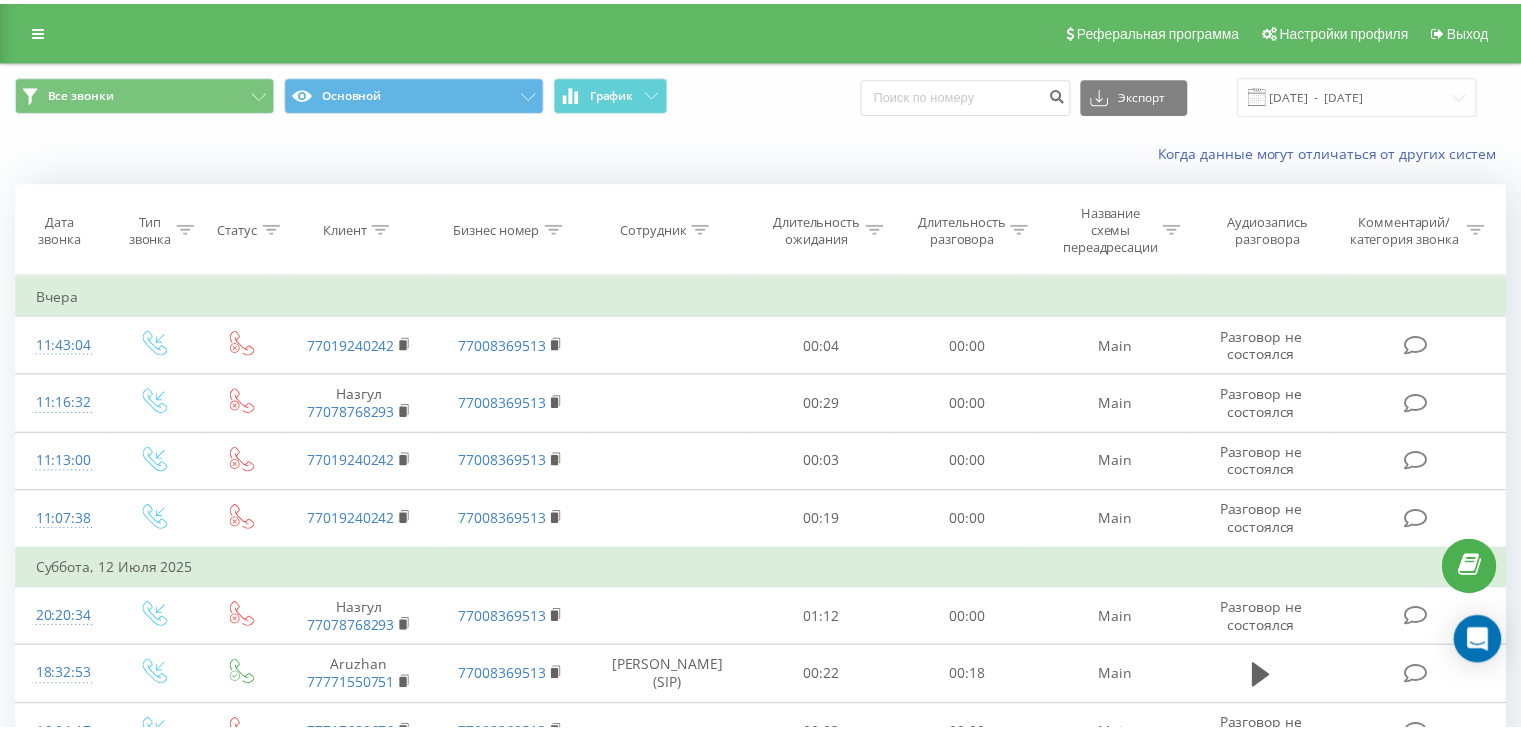 scroll, scrollTop: 0, scrollLeft: 0, axis: both 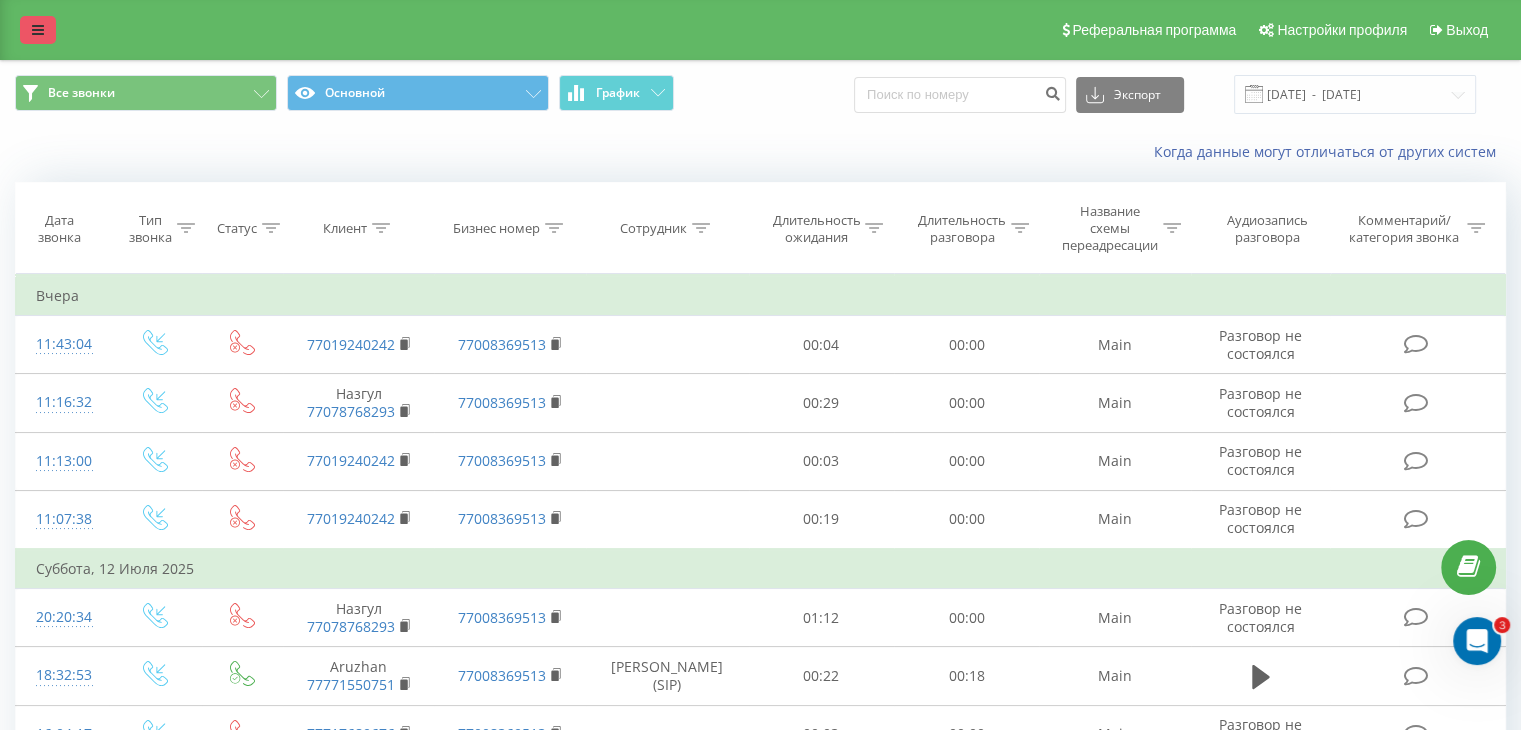 click at bounding box center [38, 30] 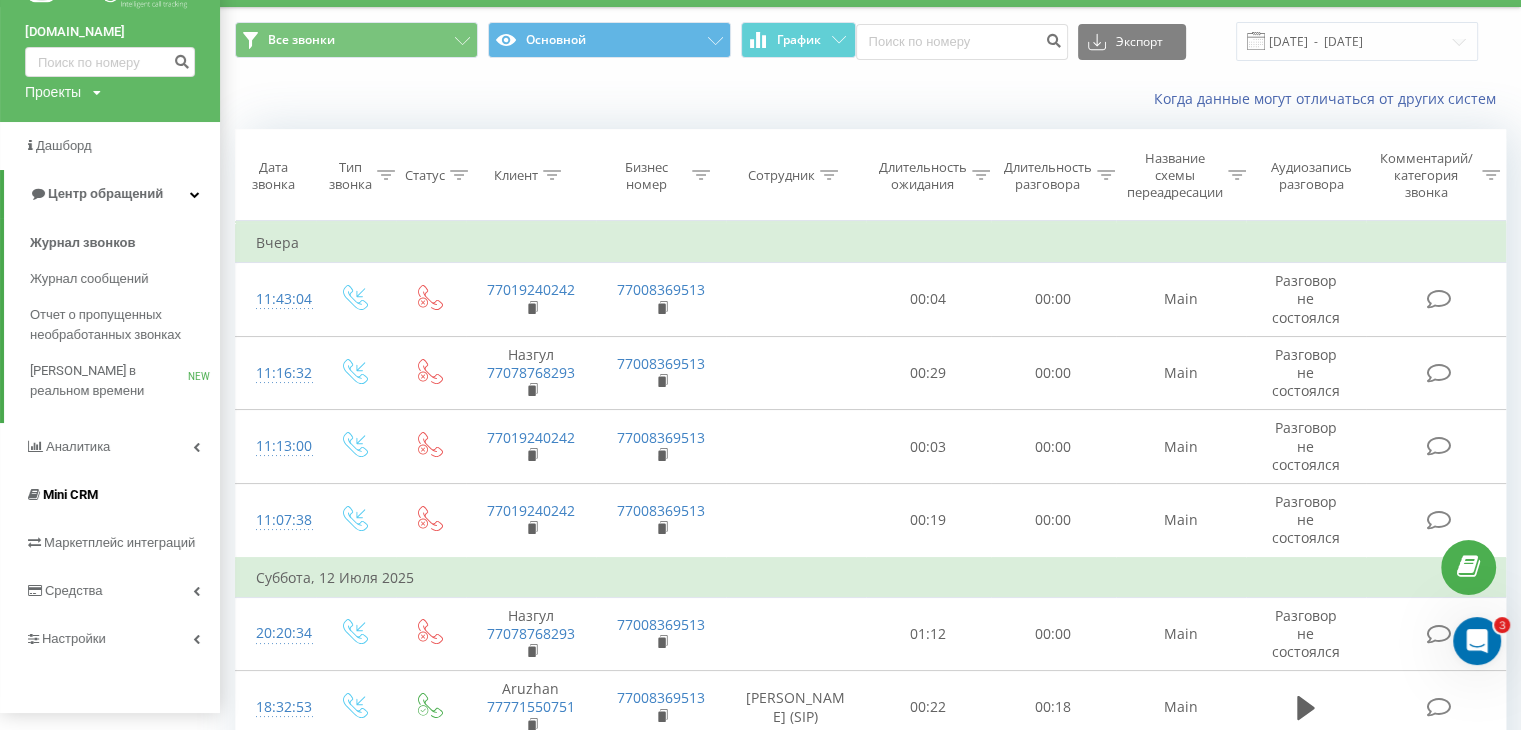 scroll, scrollTop: 100, scrollLeft: 0, axis: vertical 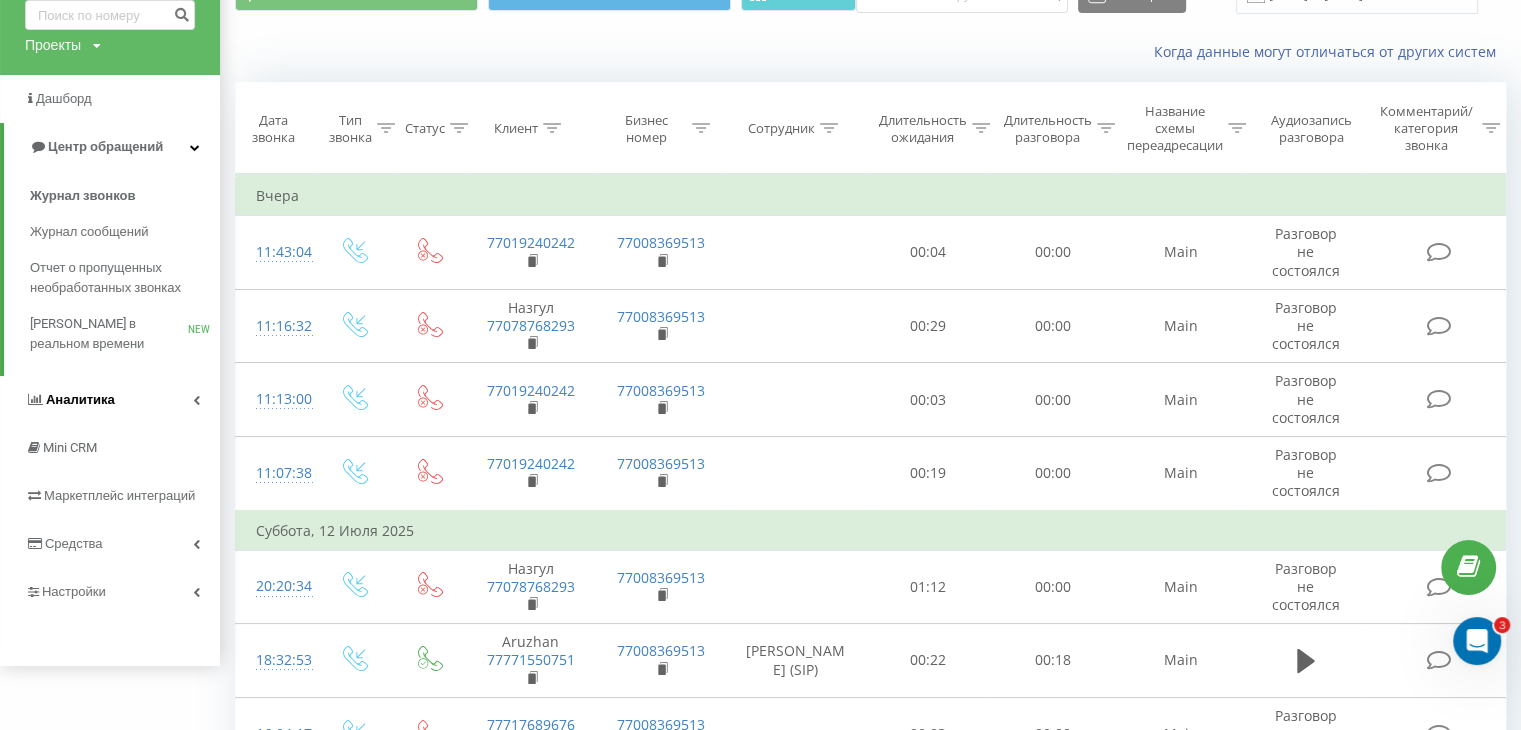 click on "Аналитика" at bounding box center (80, 399) 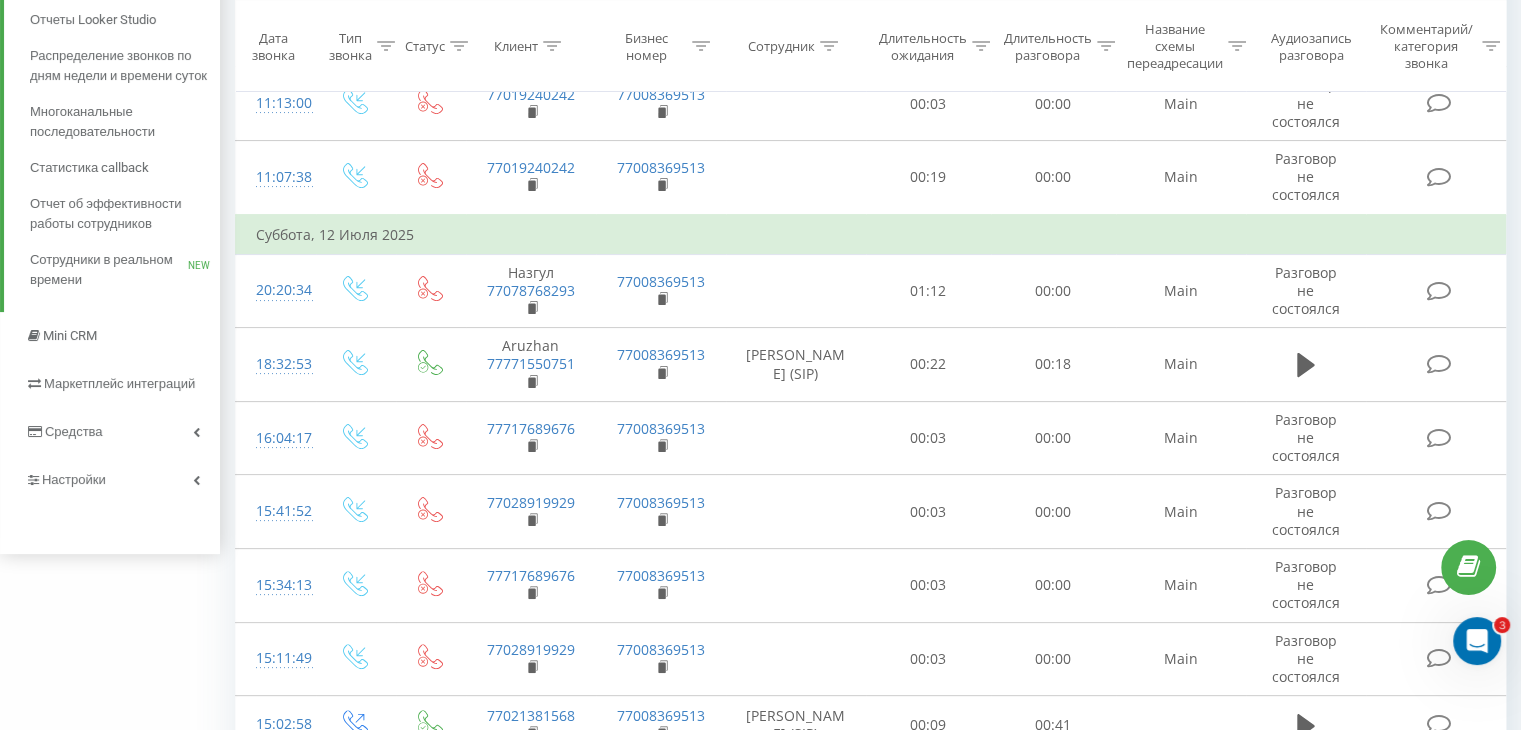 scroll, scrollTop: 400, scrollLeft: 0, axis: vertical 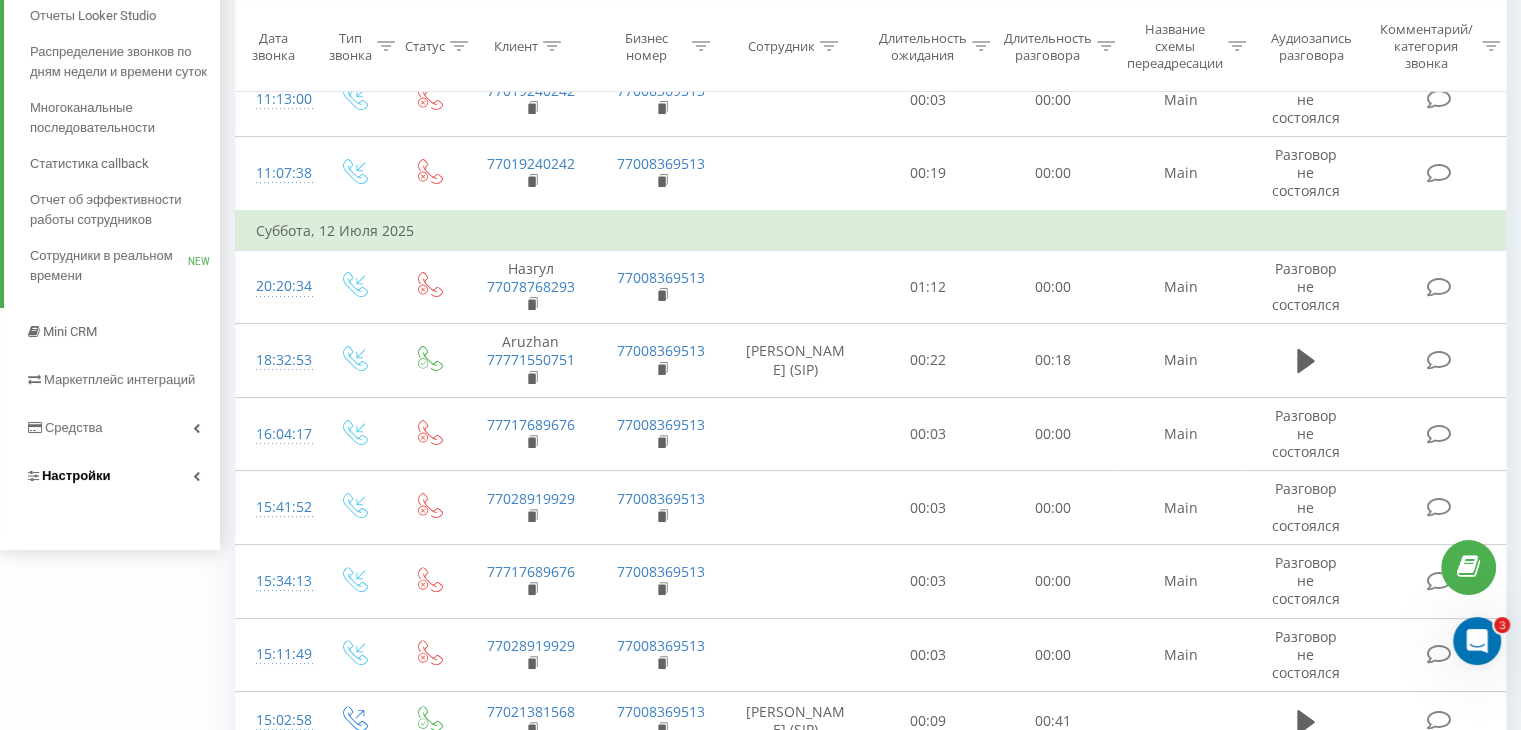 click on "Настройки" at bounding box center (110, 476) 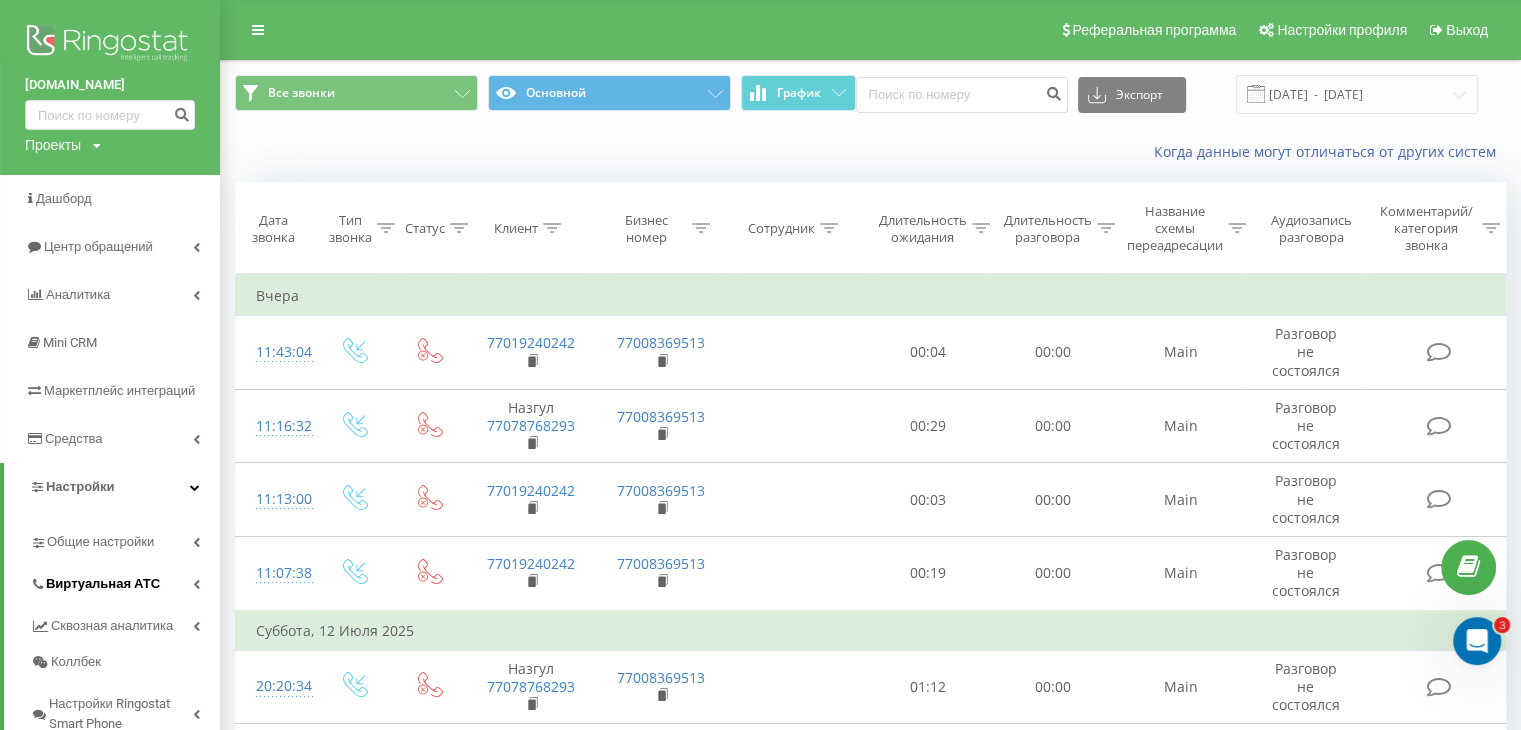 click on "Виртуальная АТС" at bounding box center [103, 584] 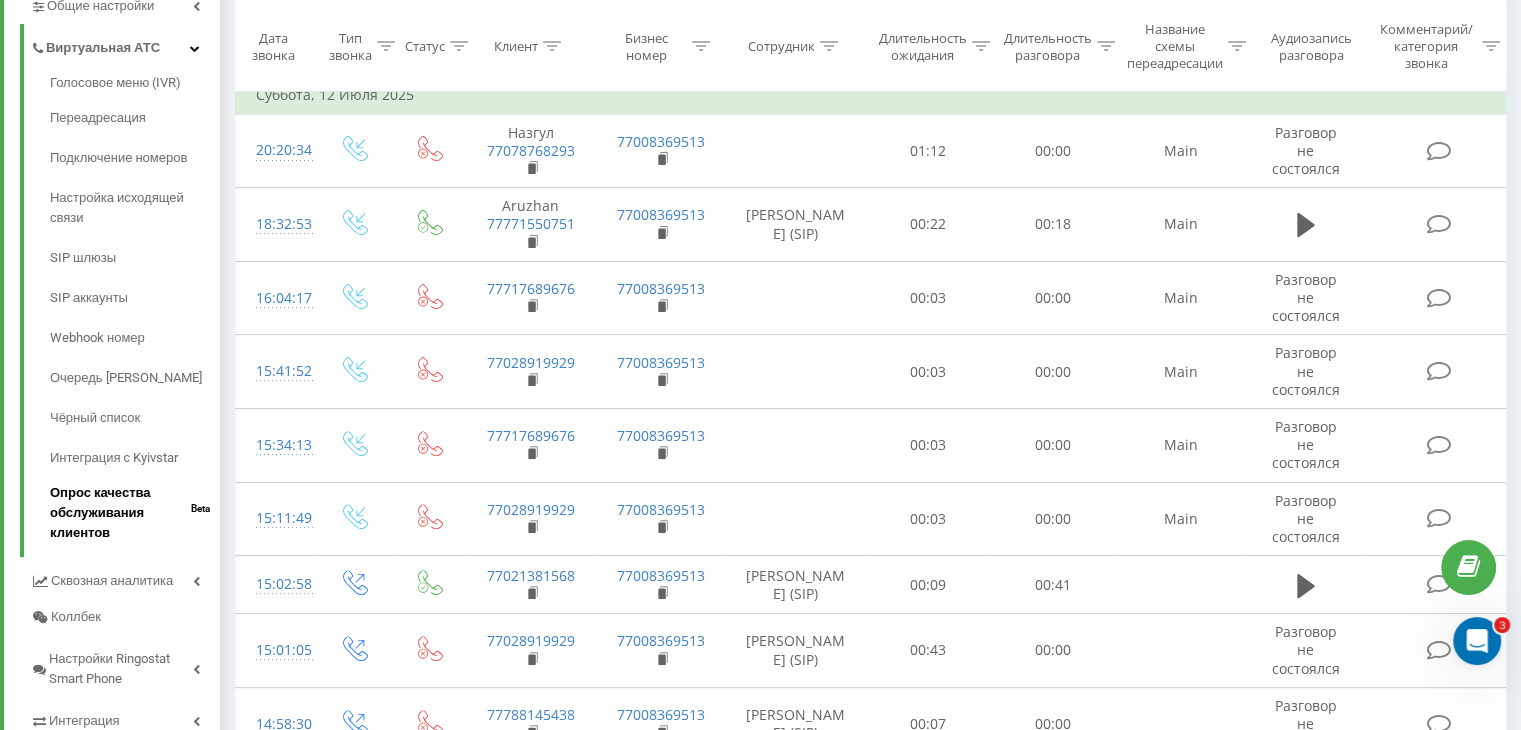scroll, scrollTop: 700, scrollLeft: 0, axis: vertical 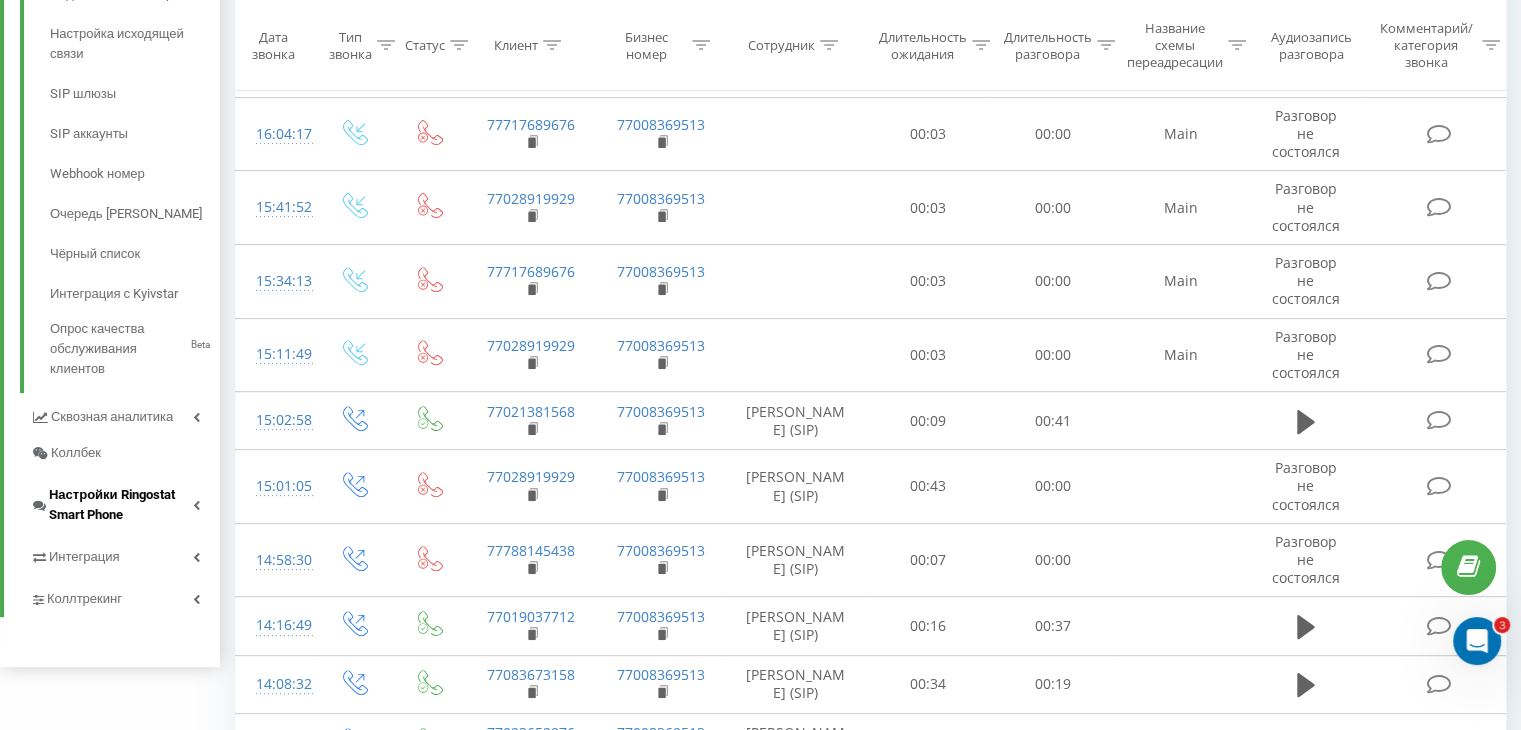 click on "Настройки Ringostat Smart Phone" at bounding box center [121, 505] 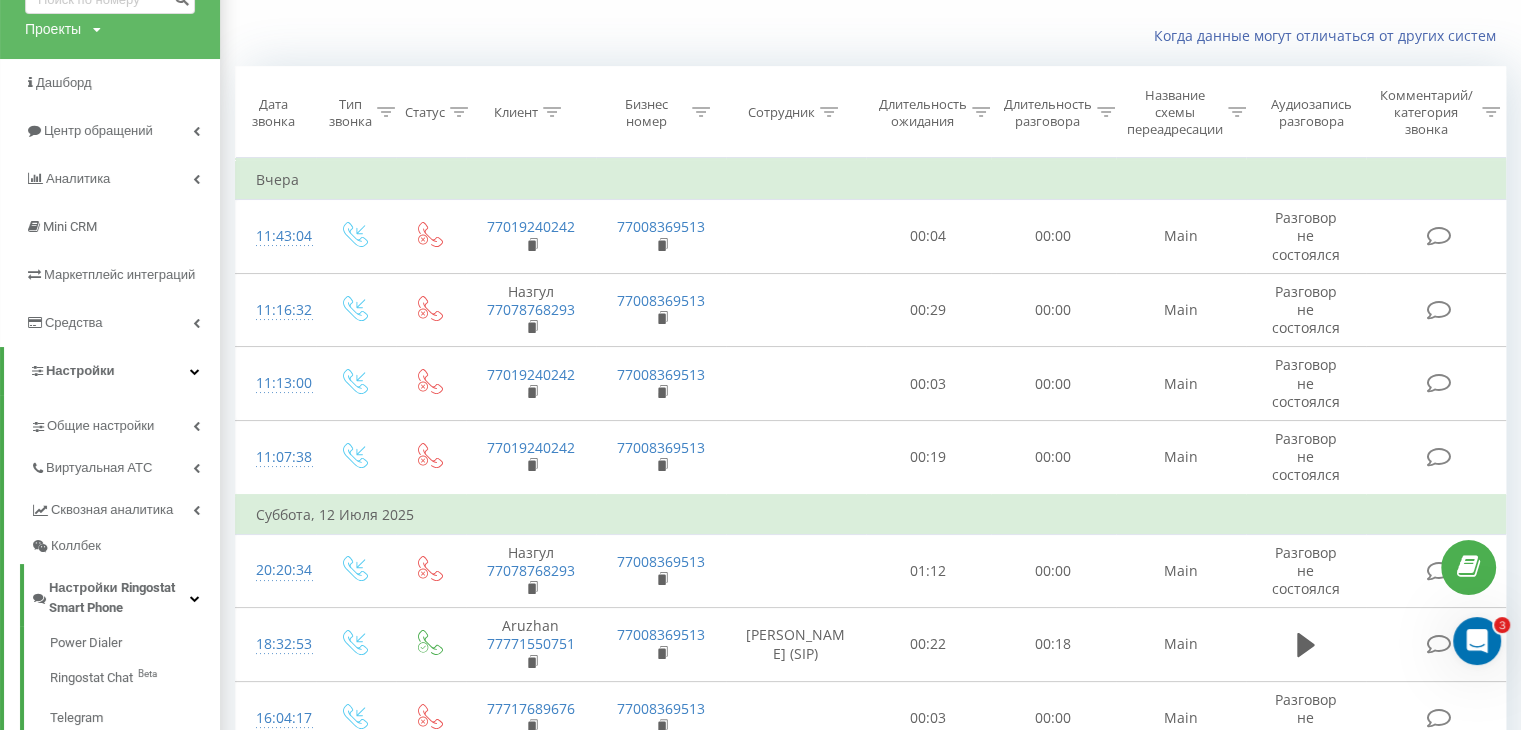scroll, scrollTop: 108, scrollLeft: 0, axis: vertical 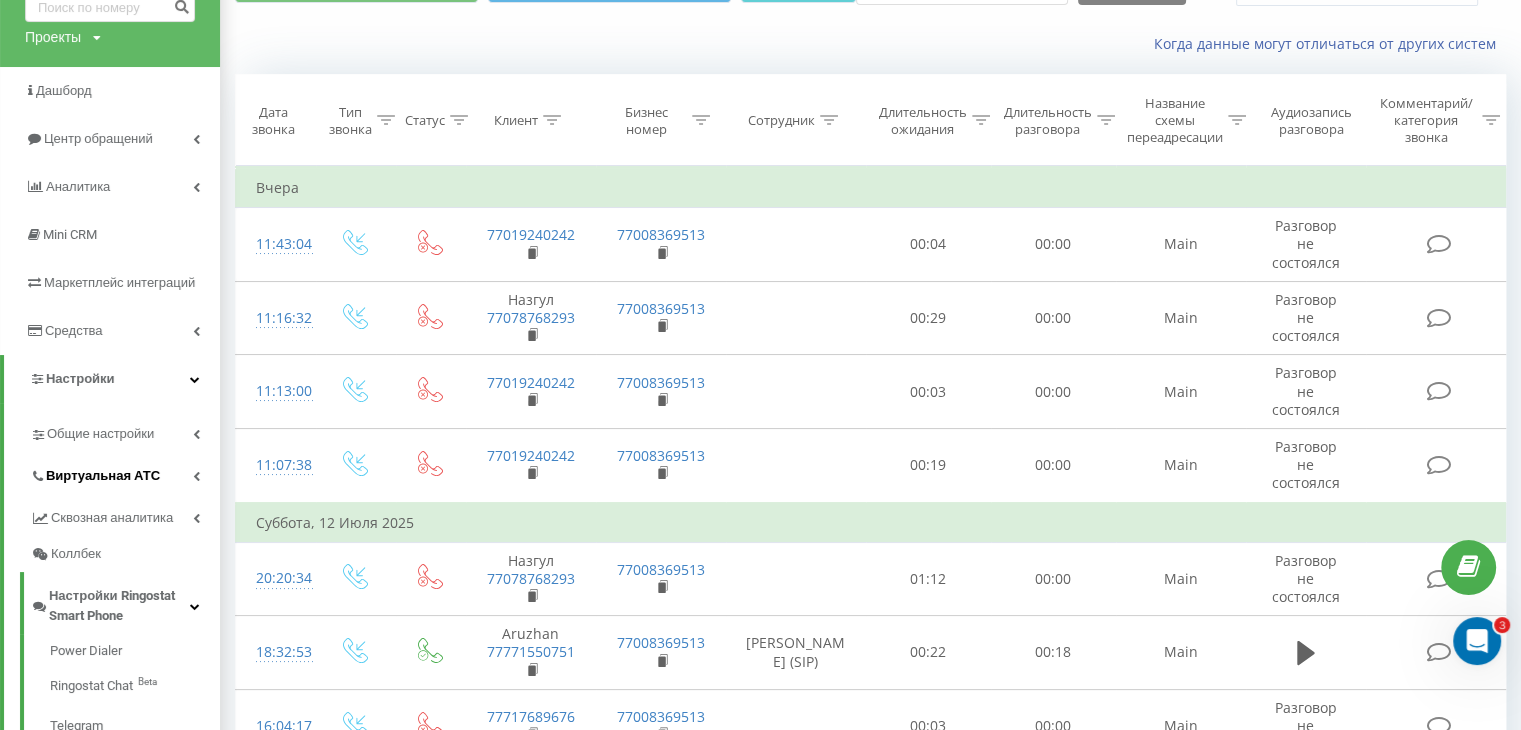 click on "Виртуальная АТС" at bounding box center [103, 476] 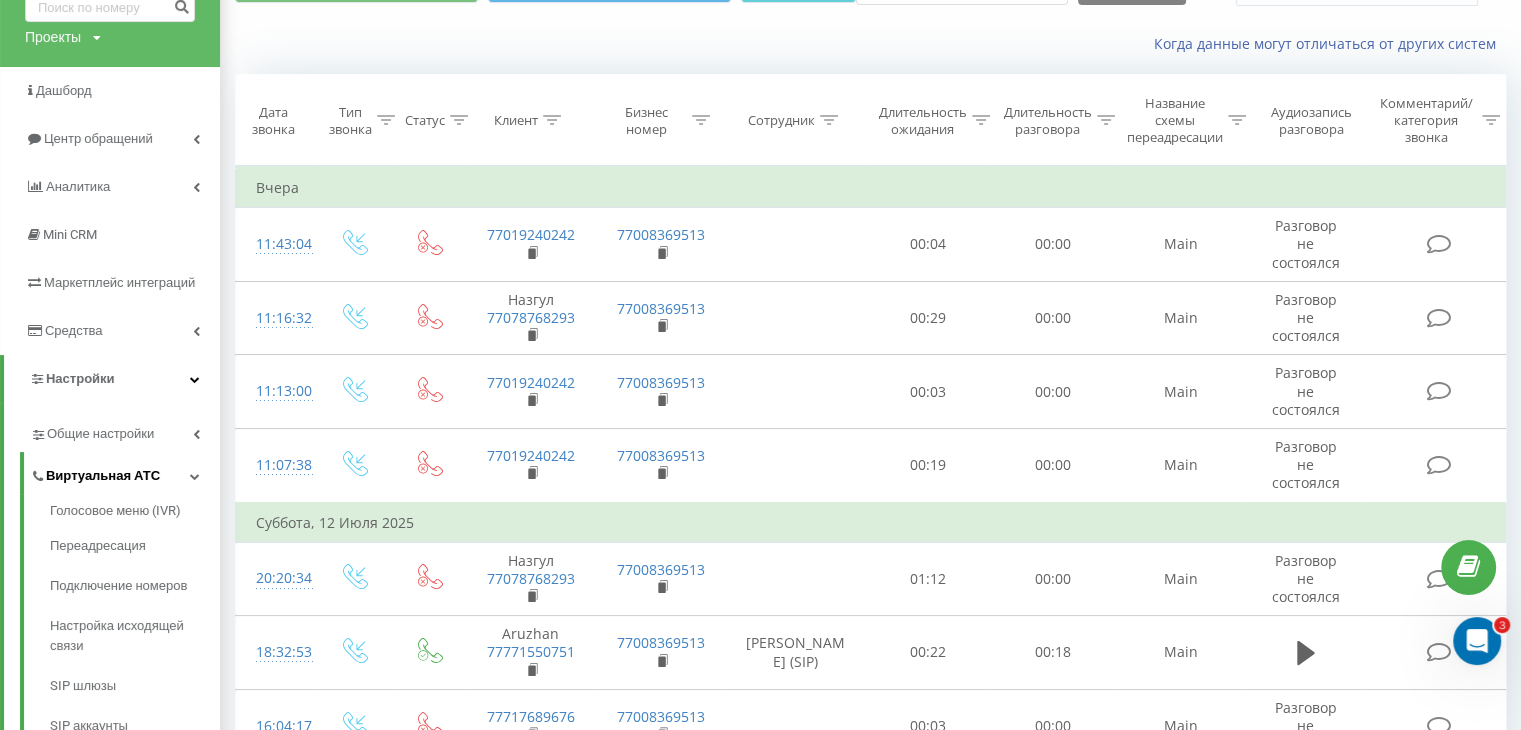 click on "Виртуальная АТС" at bounding box center (103, 476) 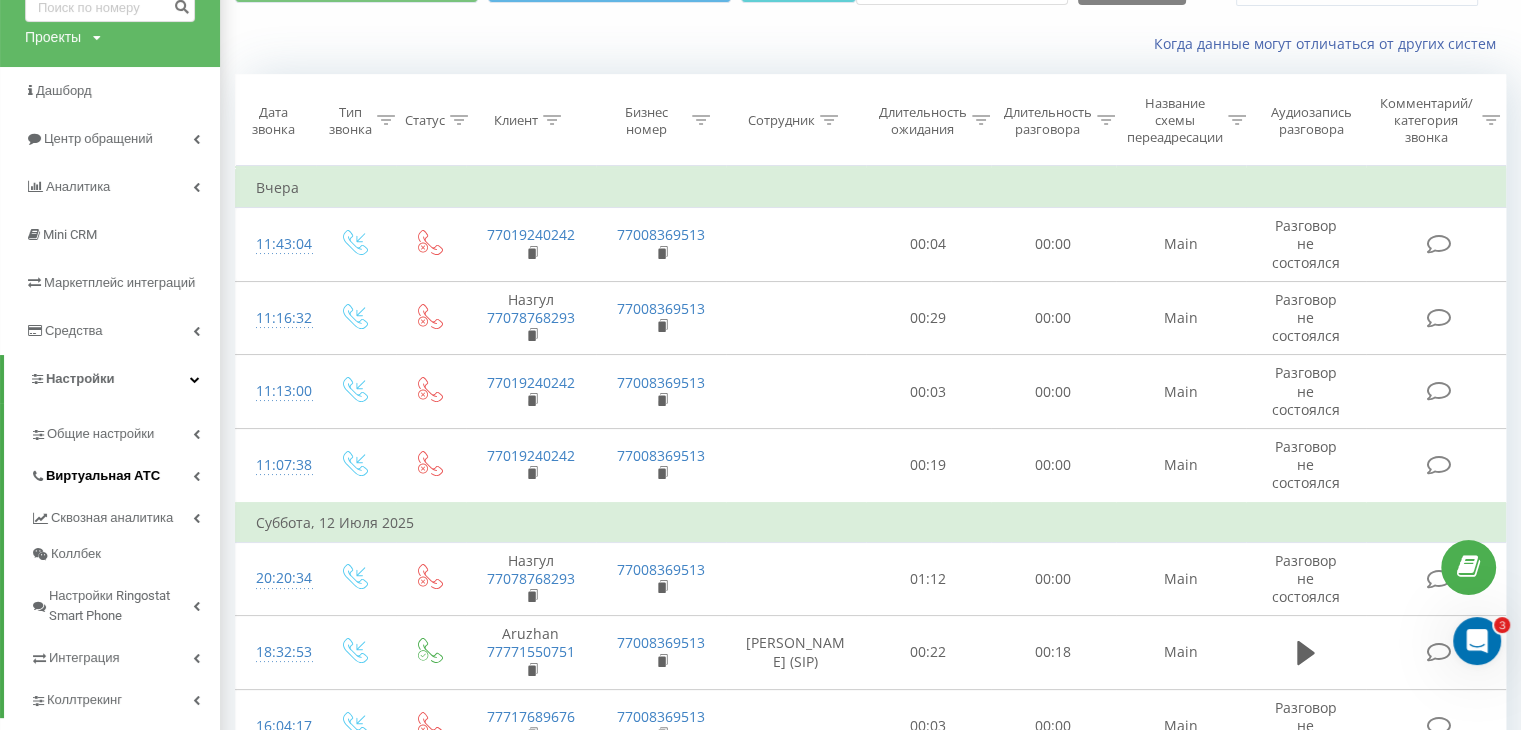 click on "Виртуальная АТС" at bounding box center (103, 476) 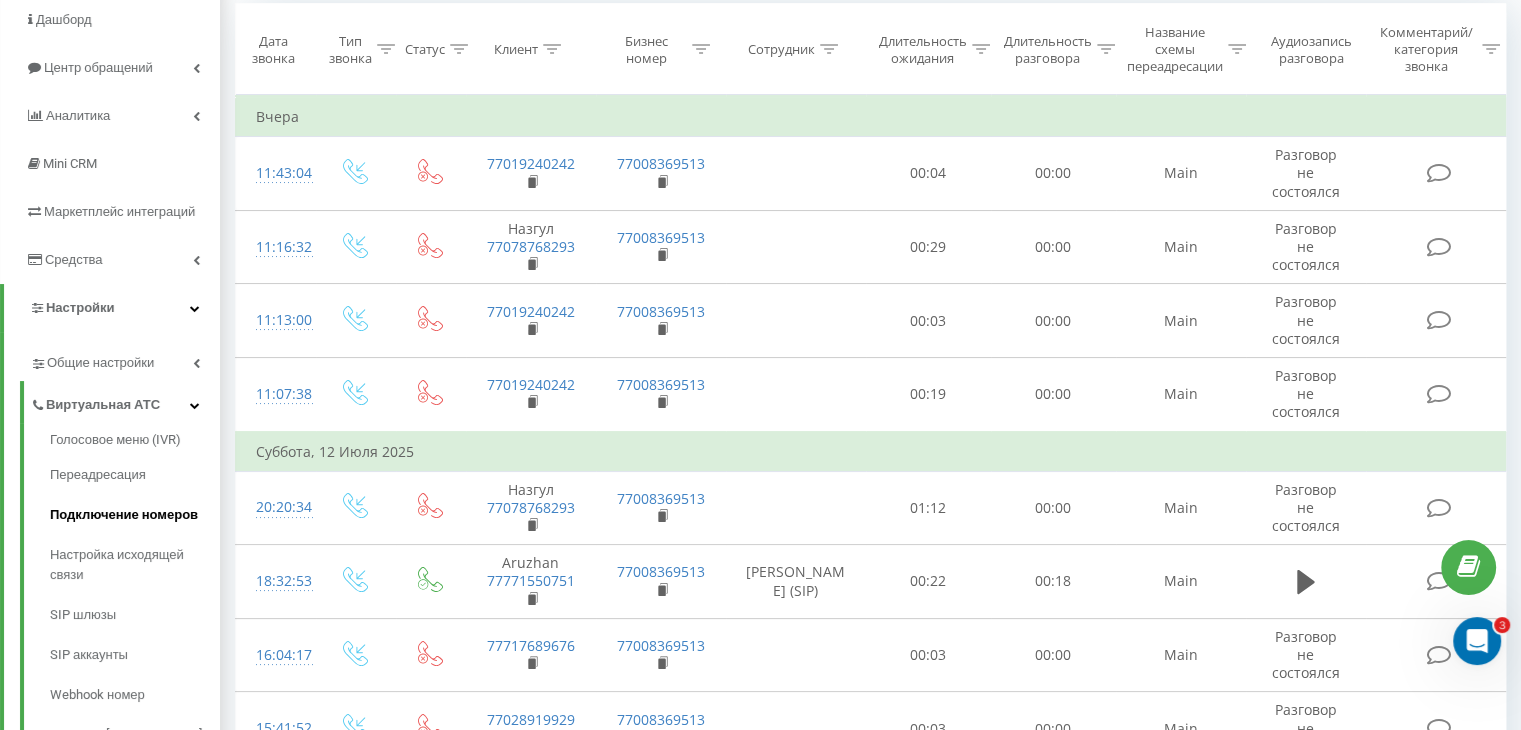 scroll, scrollTop: 208, scrollLeft: 0, axis: vertical 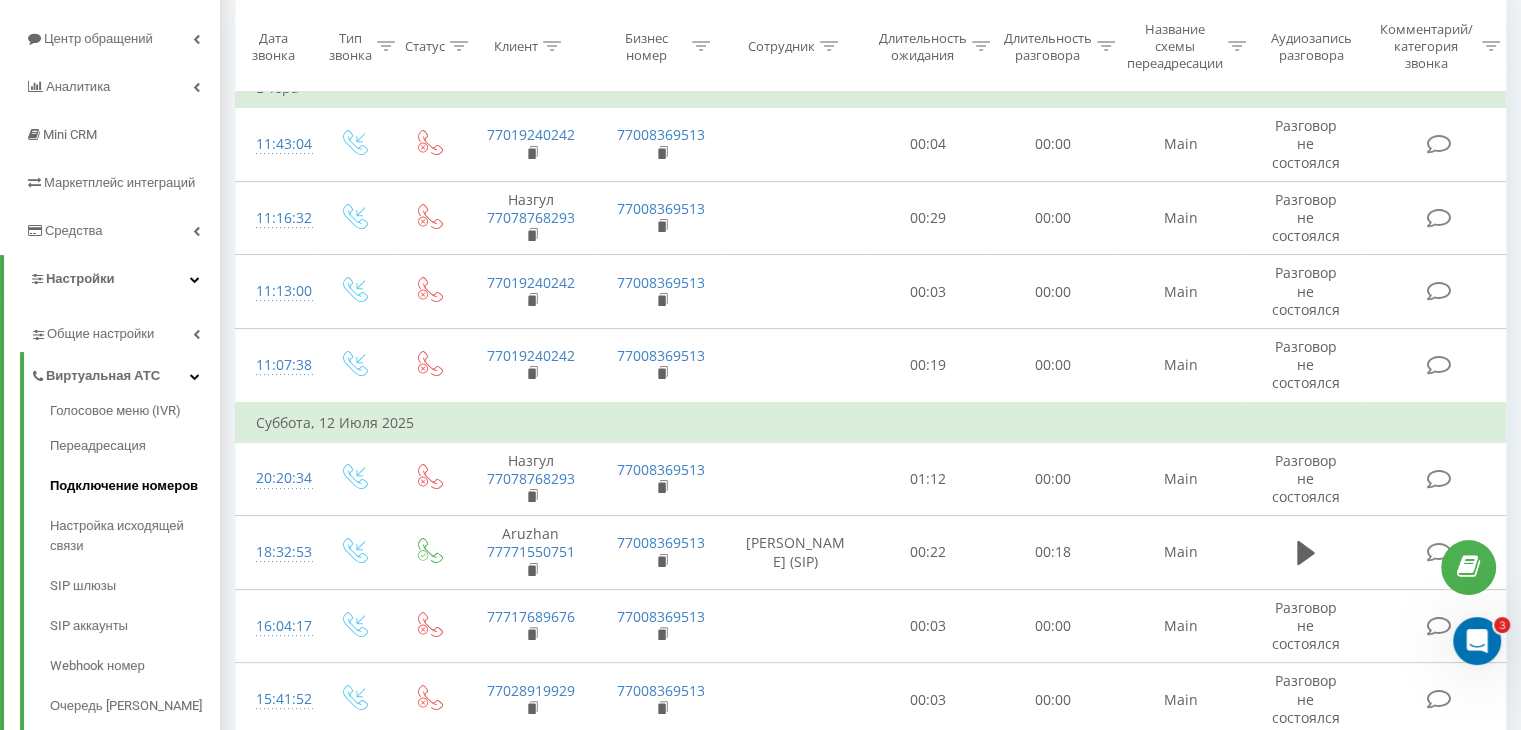 click on "Подключение номеров" at bounding box center (135, 486) 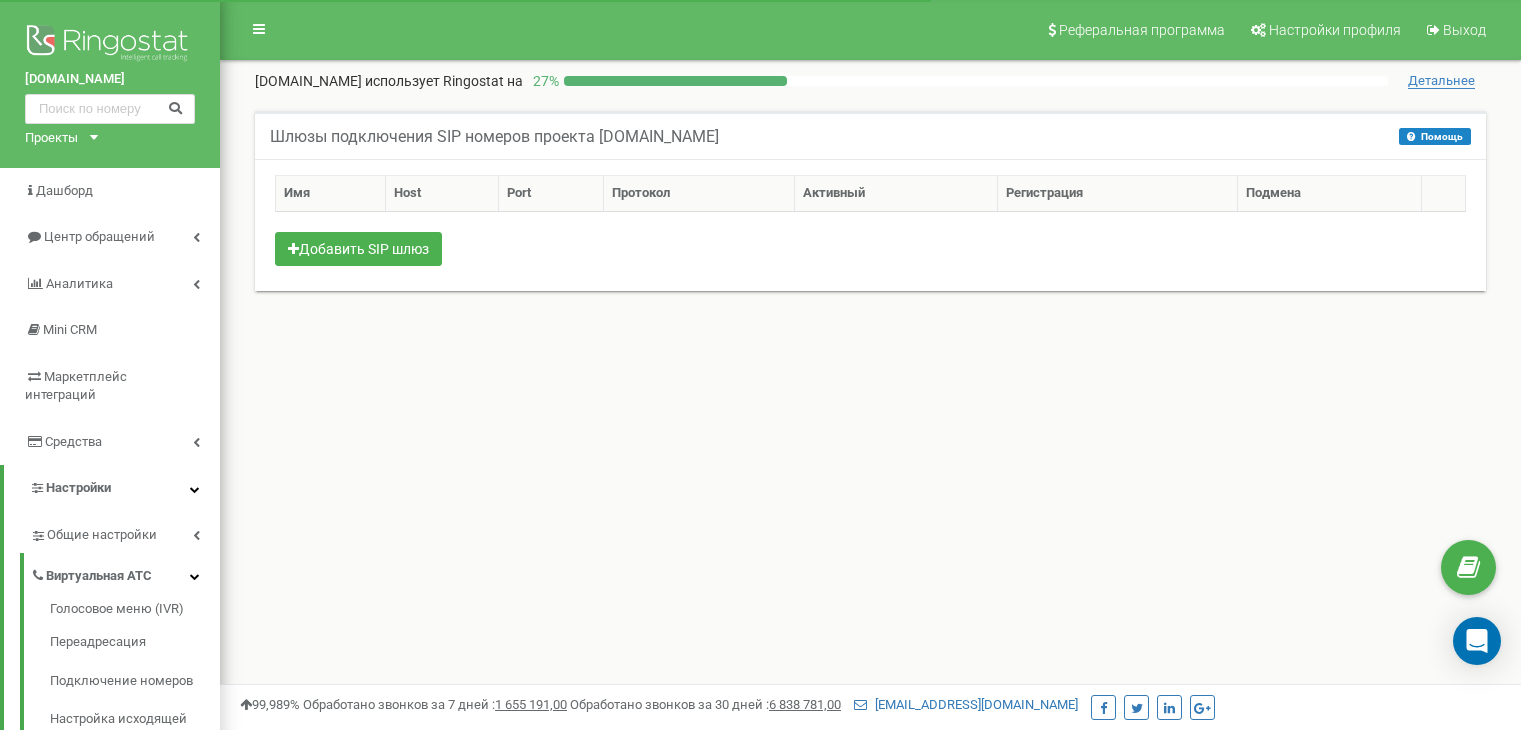 scroll, scrollTop: 0, scrollLeft: 0, axis: both 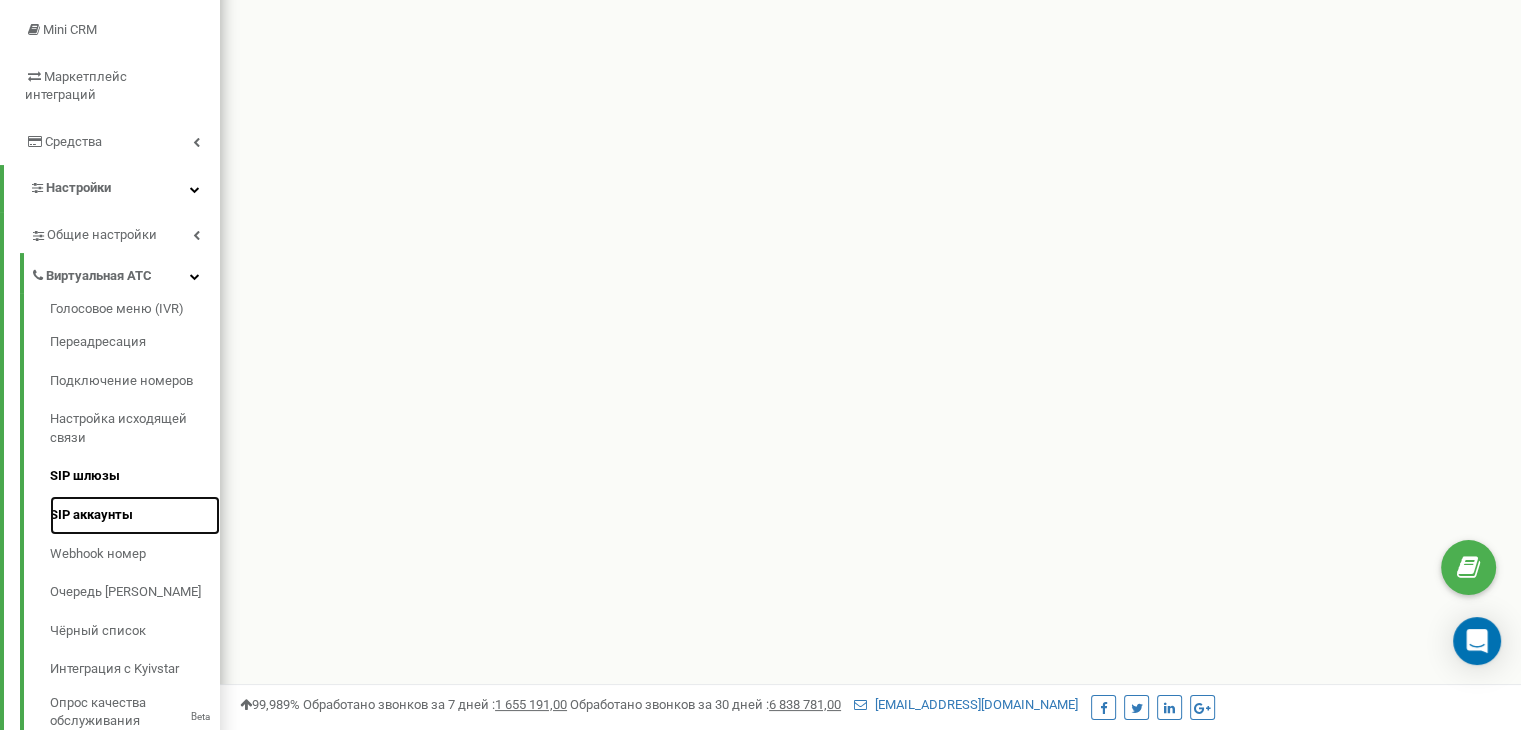 click on "SIP аккаунты" at bounding box center [135, 515] 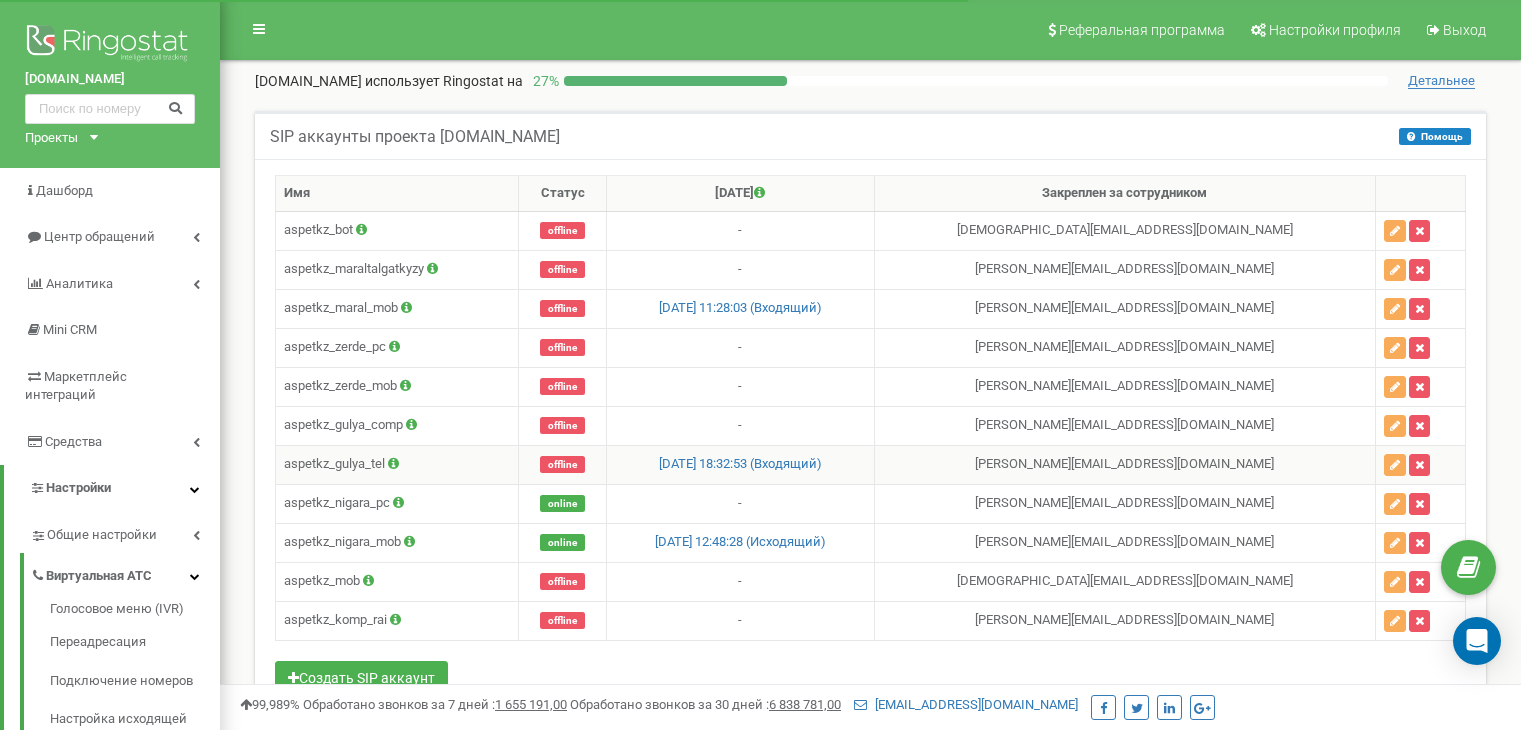 scroll, scrollTop: 0, scrollLeft: 0, axis: both 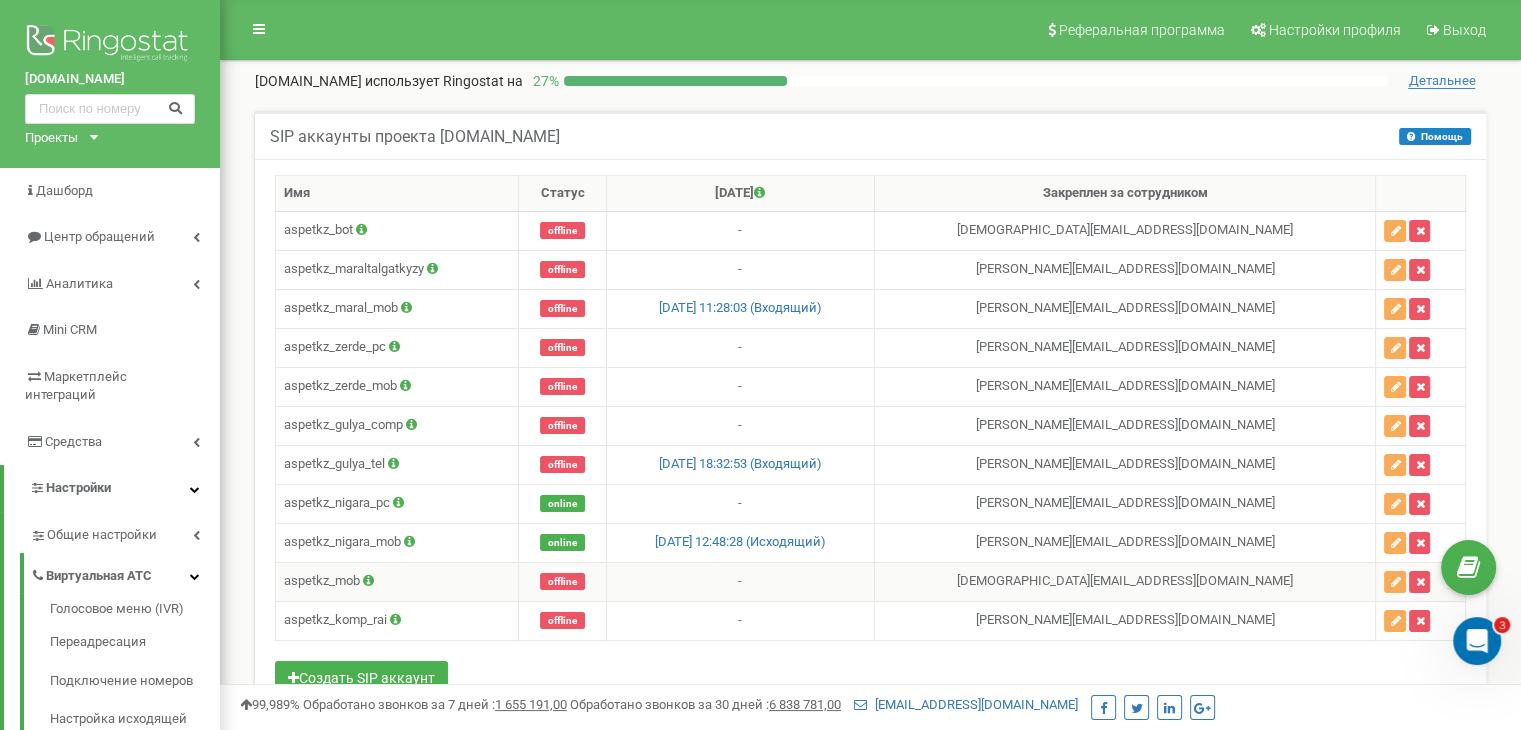 click on "aspetkz_mob" at bounding box center (397, 581) 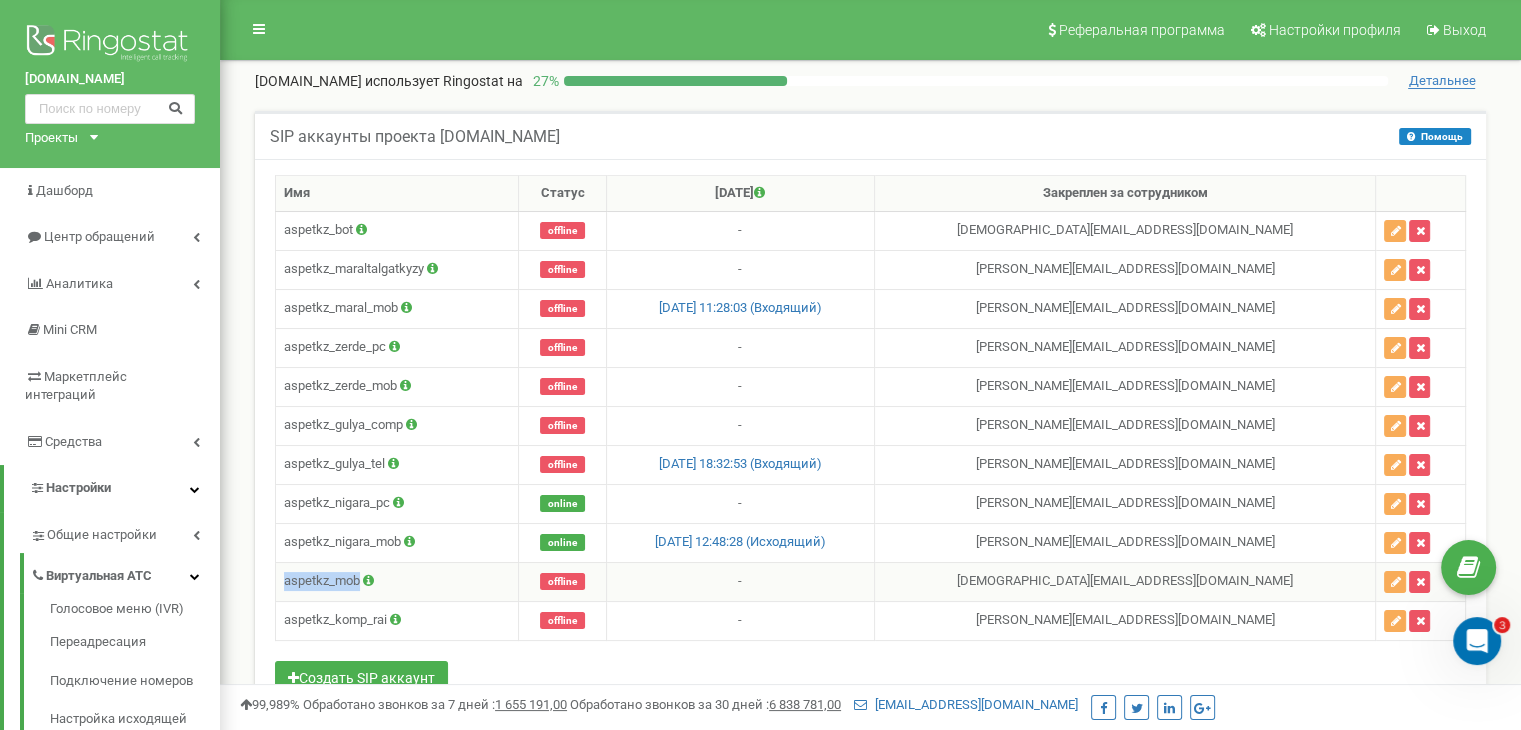 click on "aspetkz_mob" at bounding box center [397, 581] 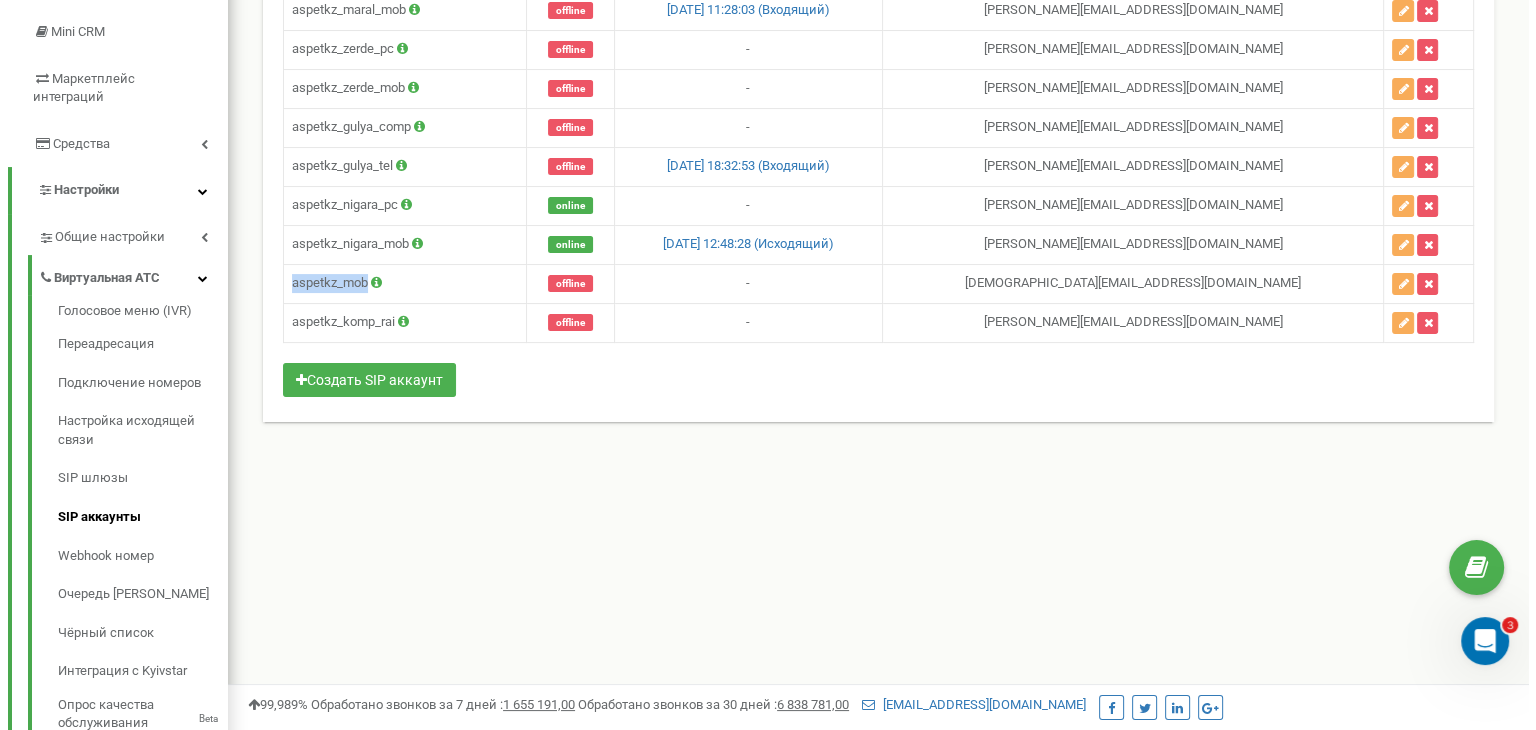 scroll, scrollTop: 300, scrollLeft: 0, axis: vertical 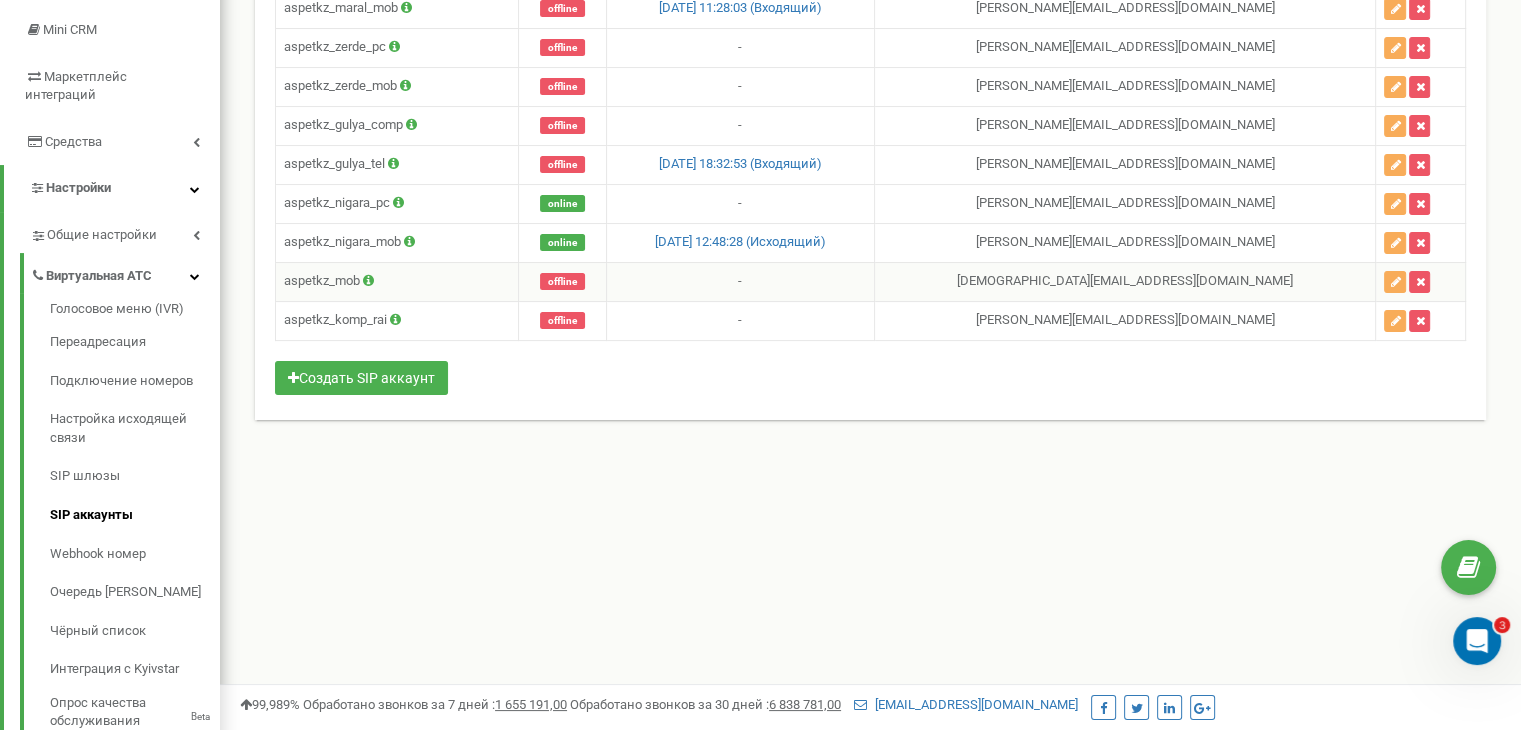 click at bounding box center (368, 280) 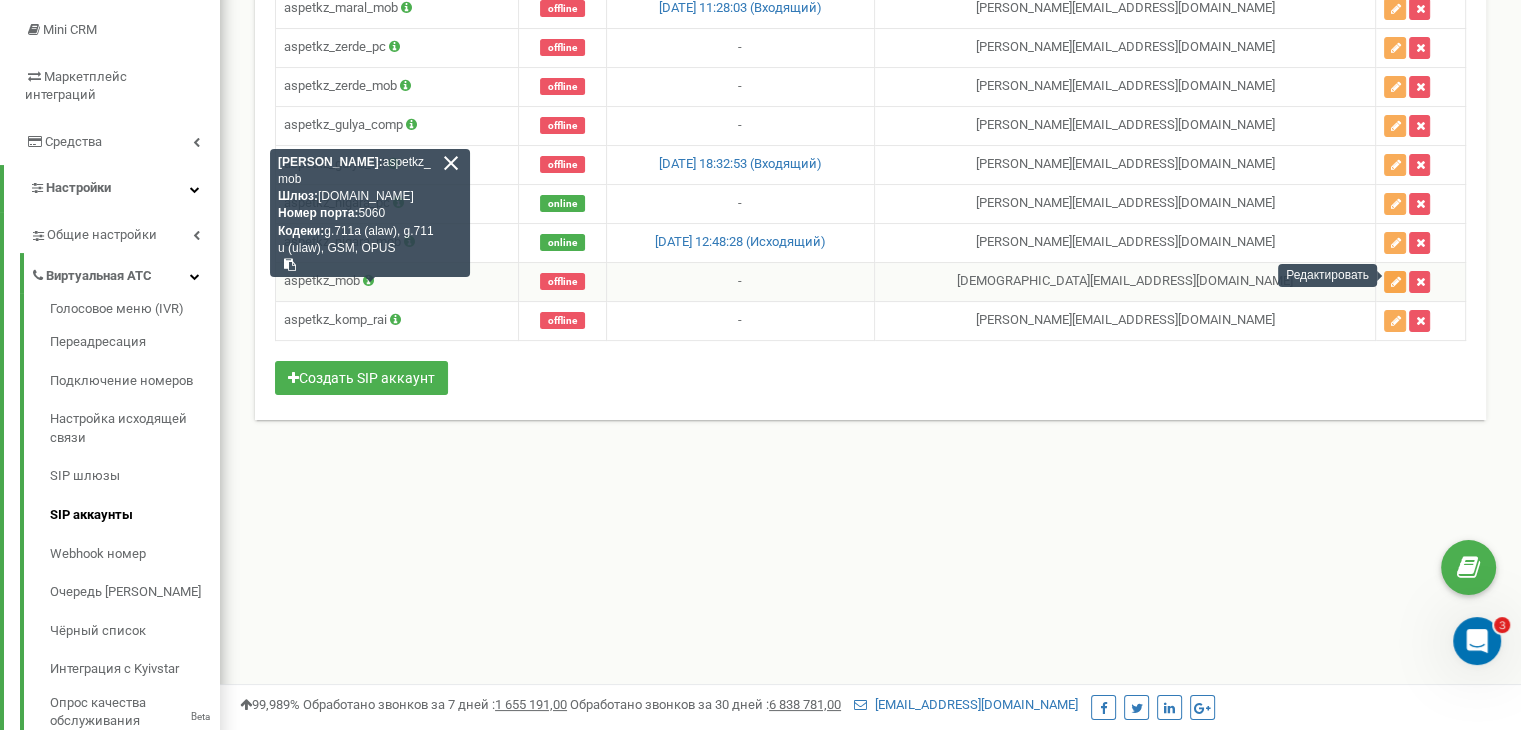 click at bounding box center (1395, 282) 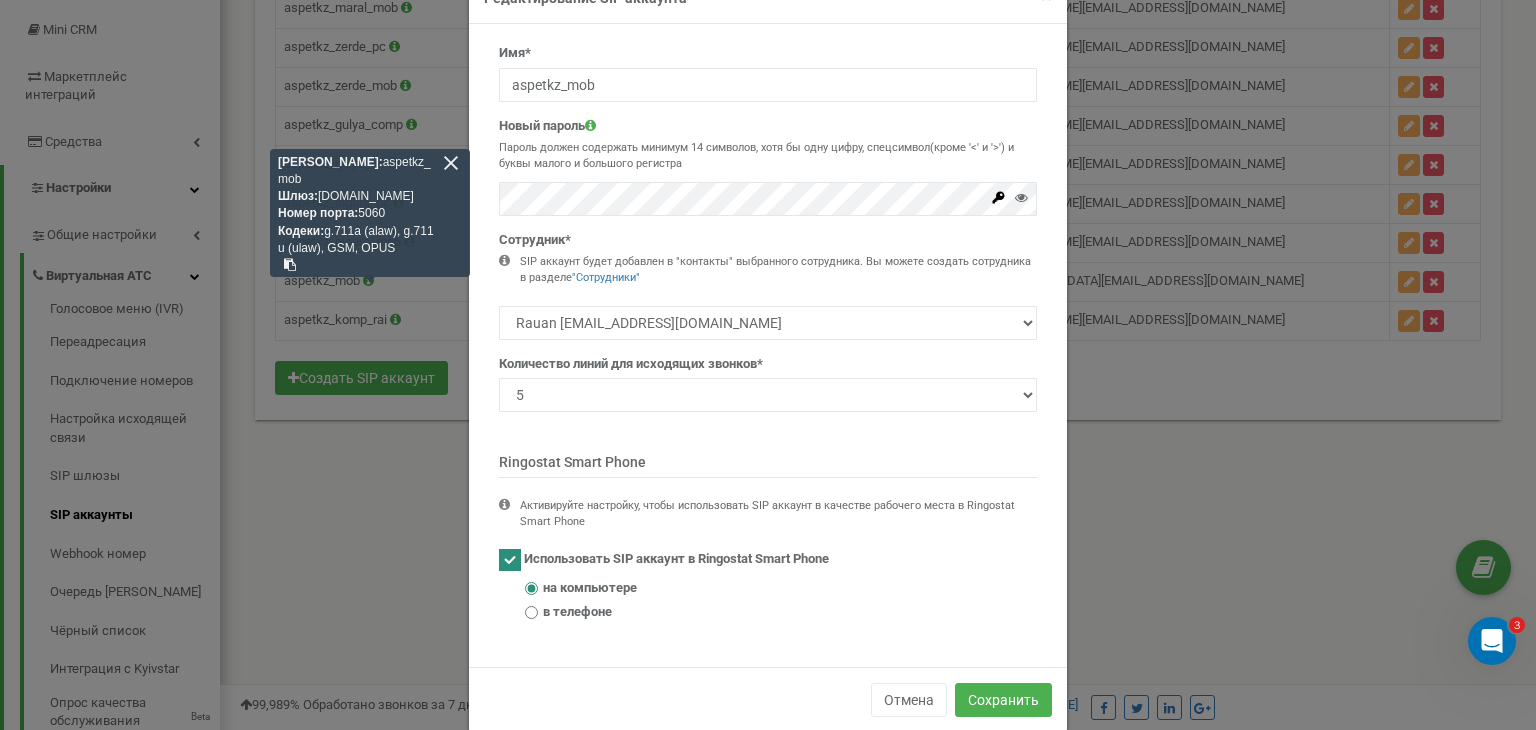 scroll, scrollTop: 89, scrollLeft: 0, axis: vertical 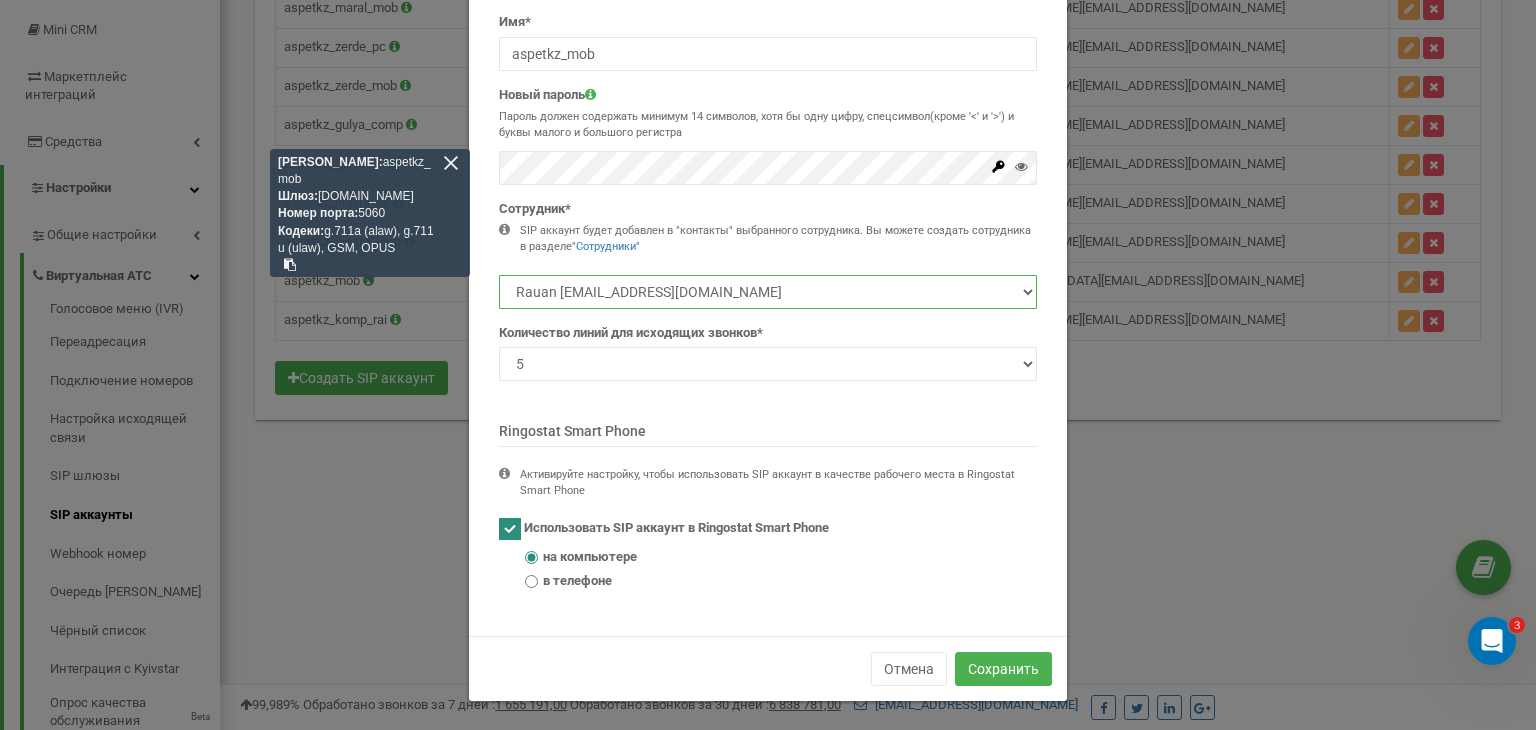 drag, startPoint x: 747, startPoint y: 287, endPoint x: 480, endPoint y: 285, distance: 267.00748 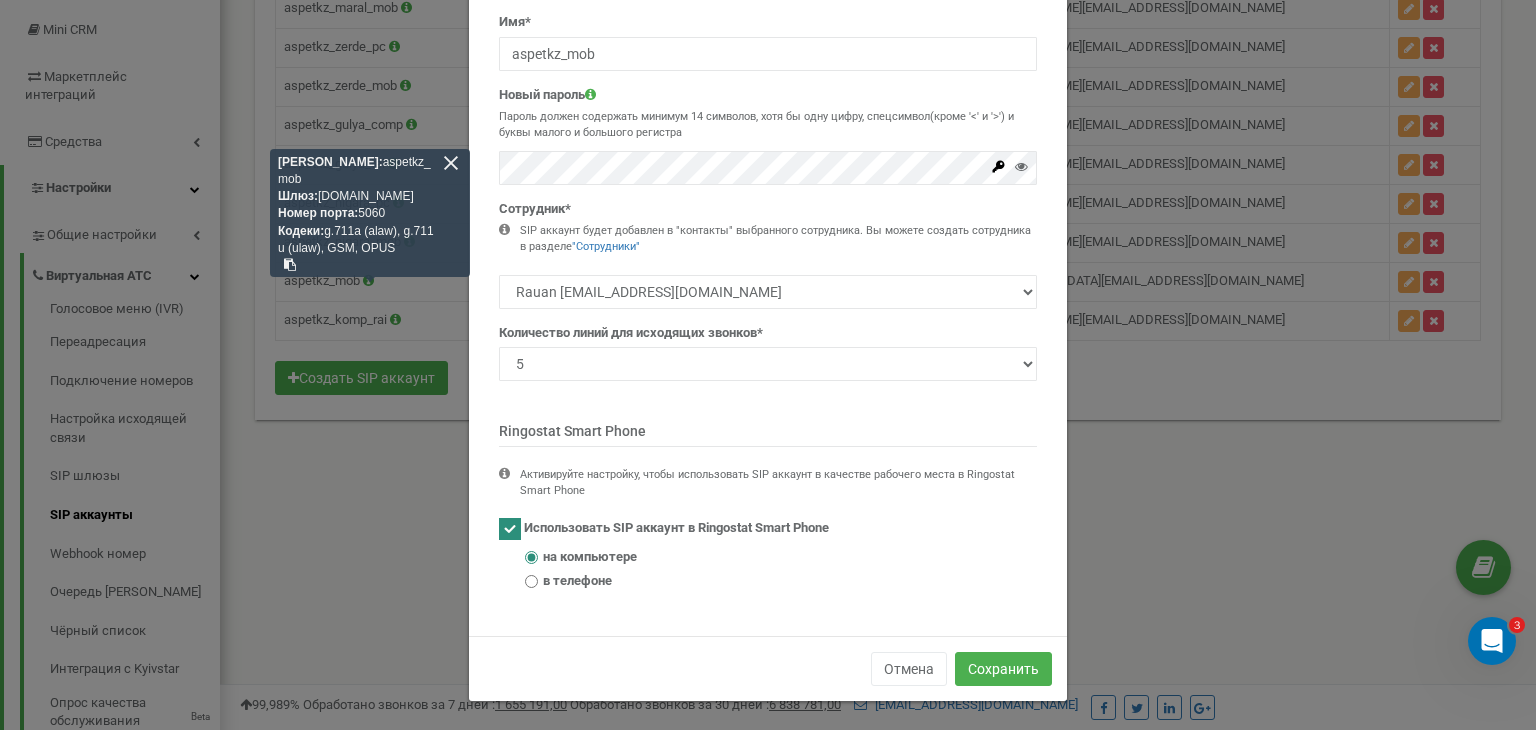 drag, startPoint x: 775, startPoint y: 602, endPoint x: 768, endPoint y: 610, distance: 10.630146 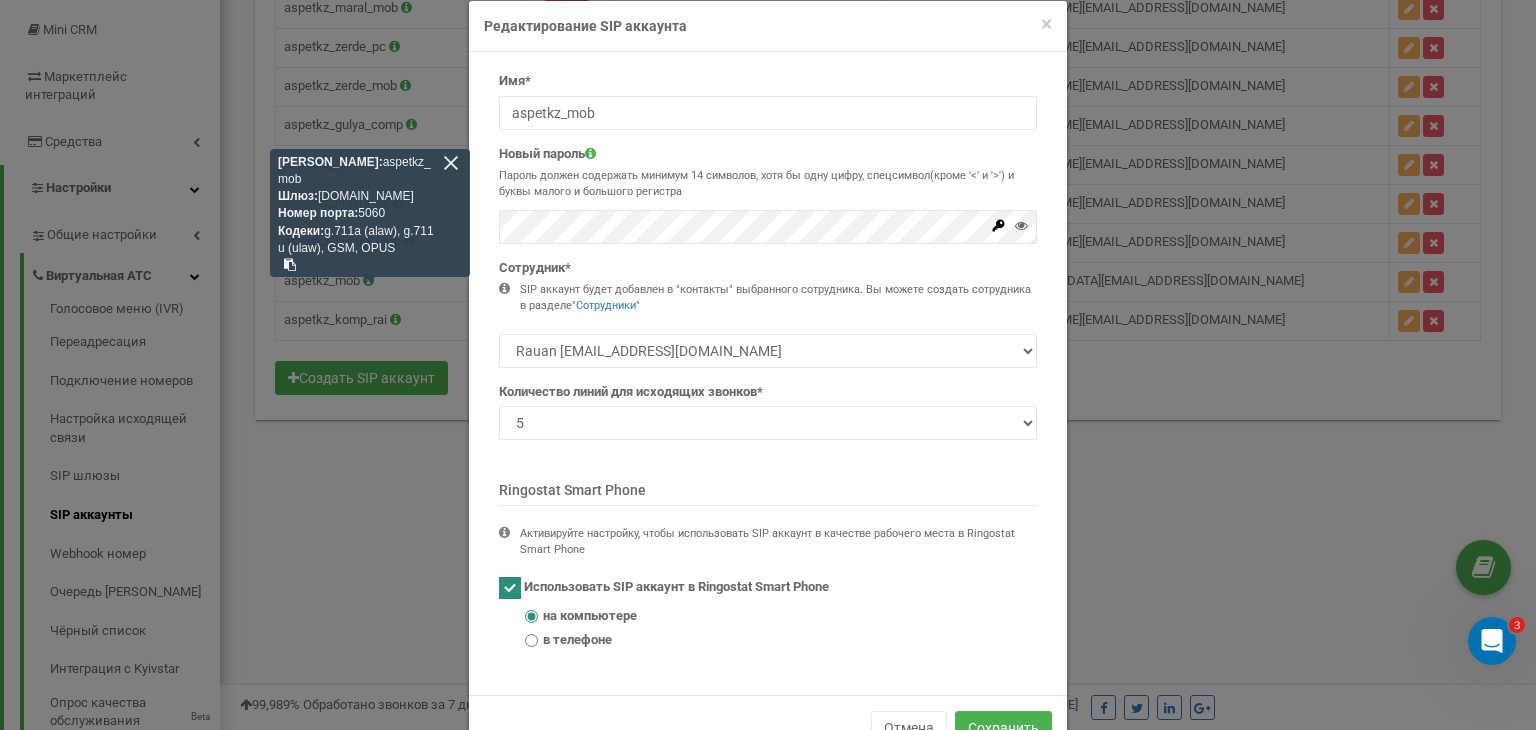 scroll, scrollTop: 0, scrollLeft: 0, axis: both 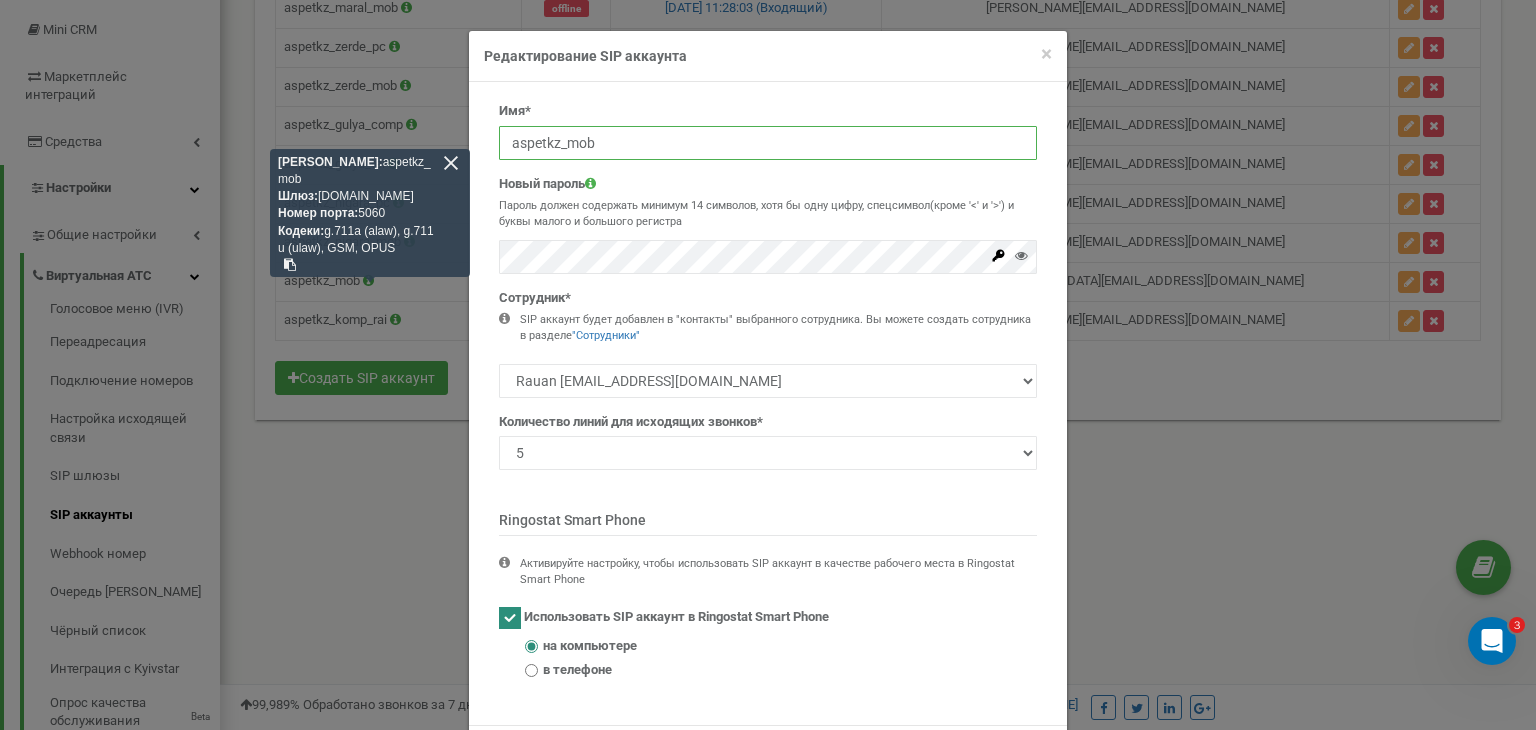 drag, startPoint x: 612, startPoint y: 137, endPoint x: 412, endPoint y: 113, distance: 201.43486 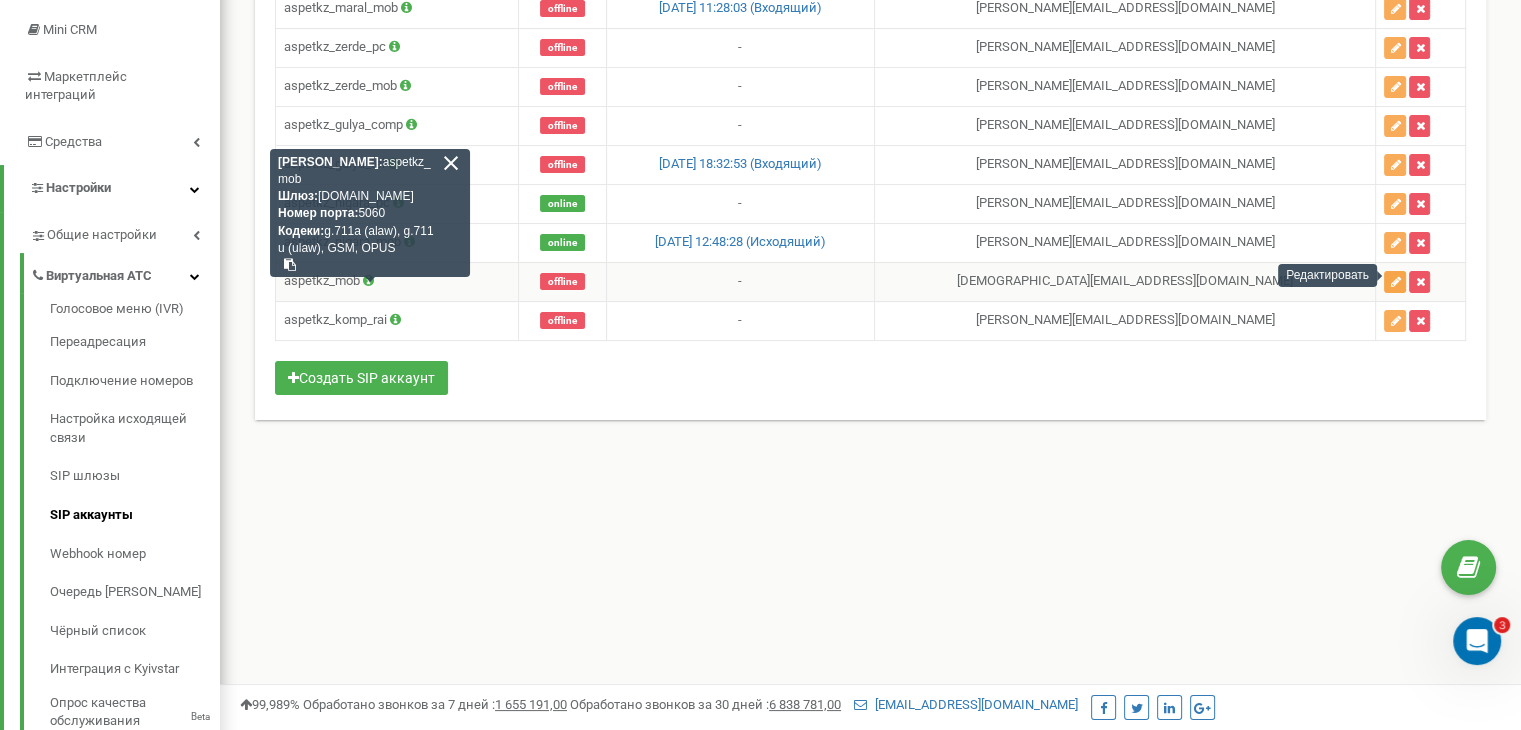 click at bounding box center (1395, 282) 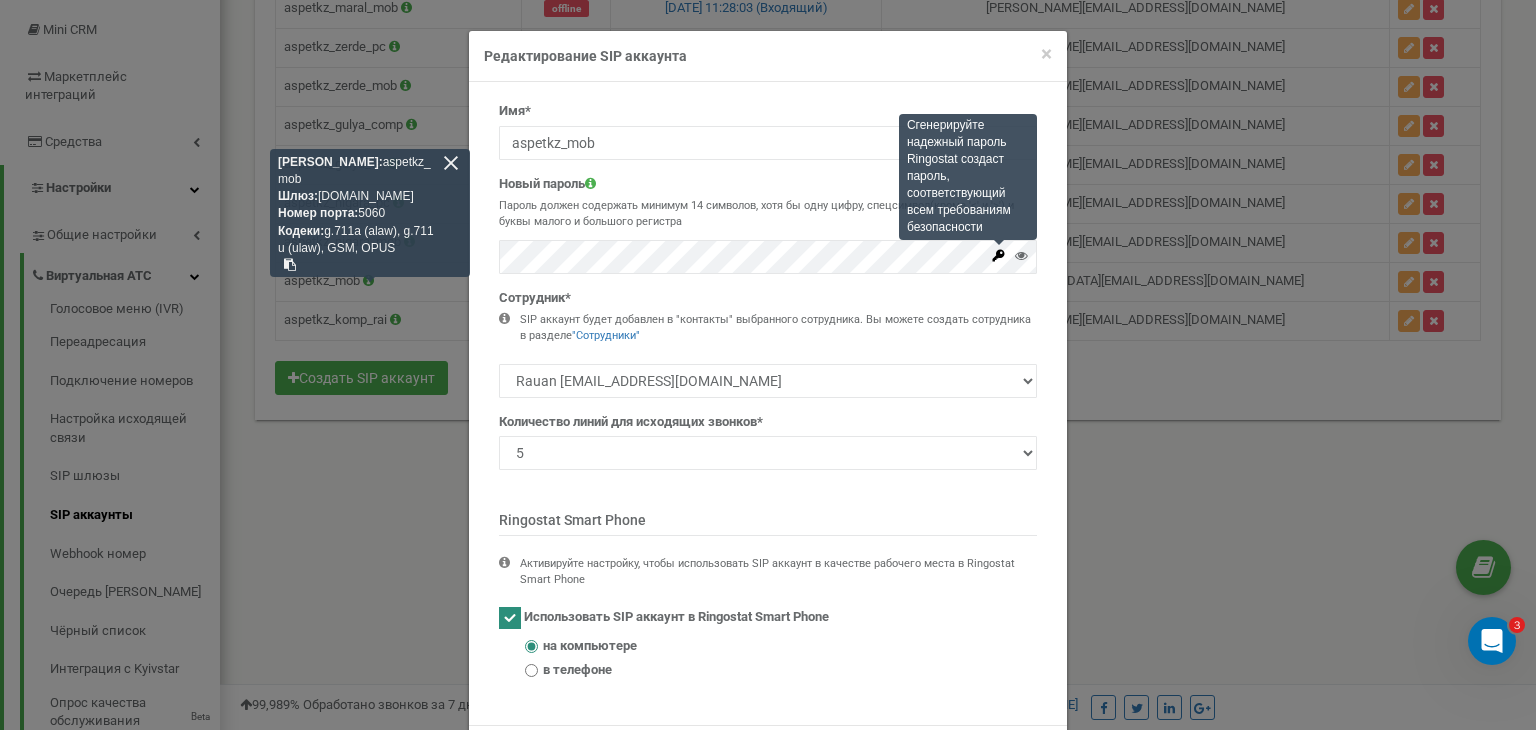 click 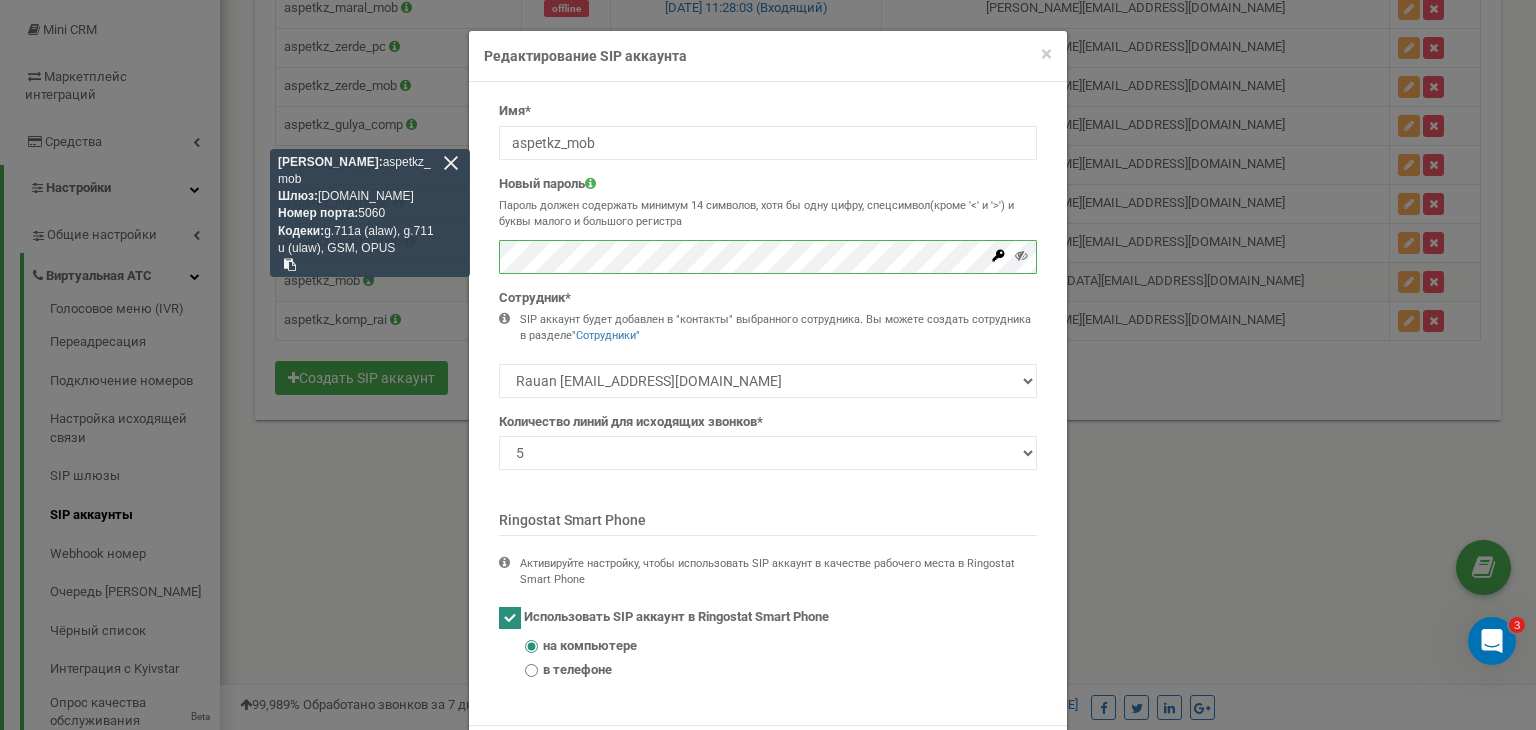 click at bounding box center [768, 300] 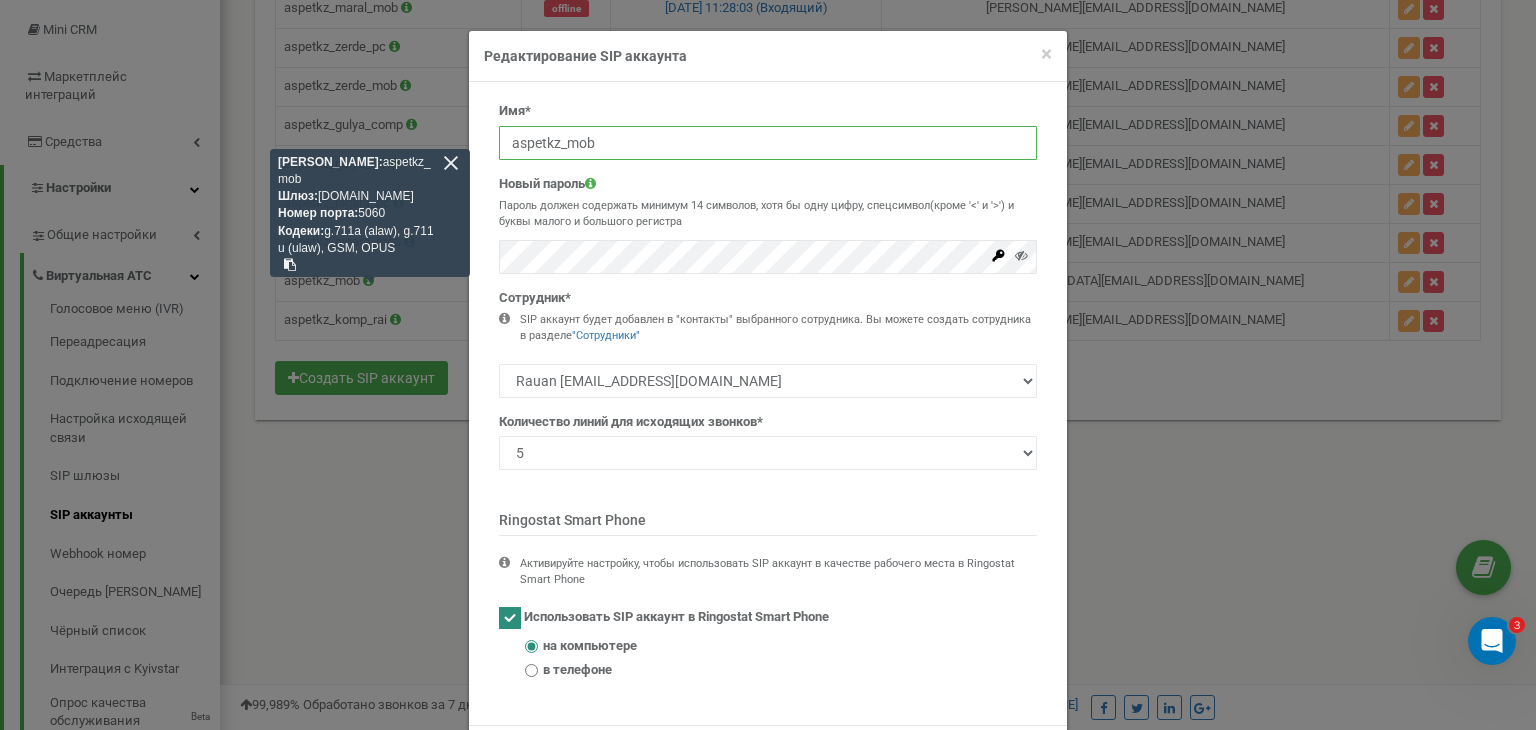 drag, startPoint x: 548, startPoint y: 136, endPoint x: 427, endPoint y: 129, distance: 121.20231 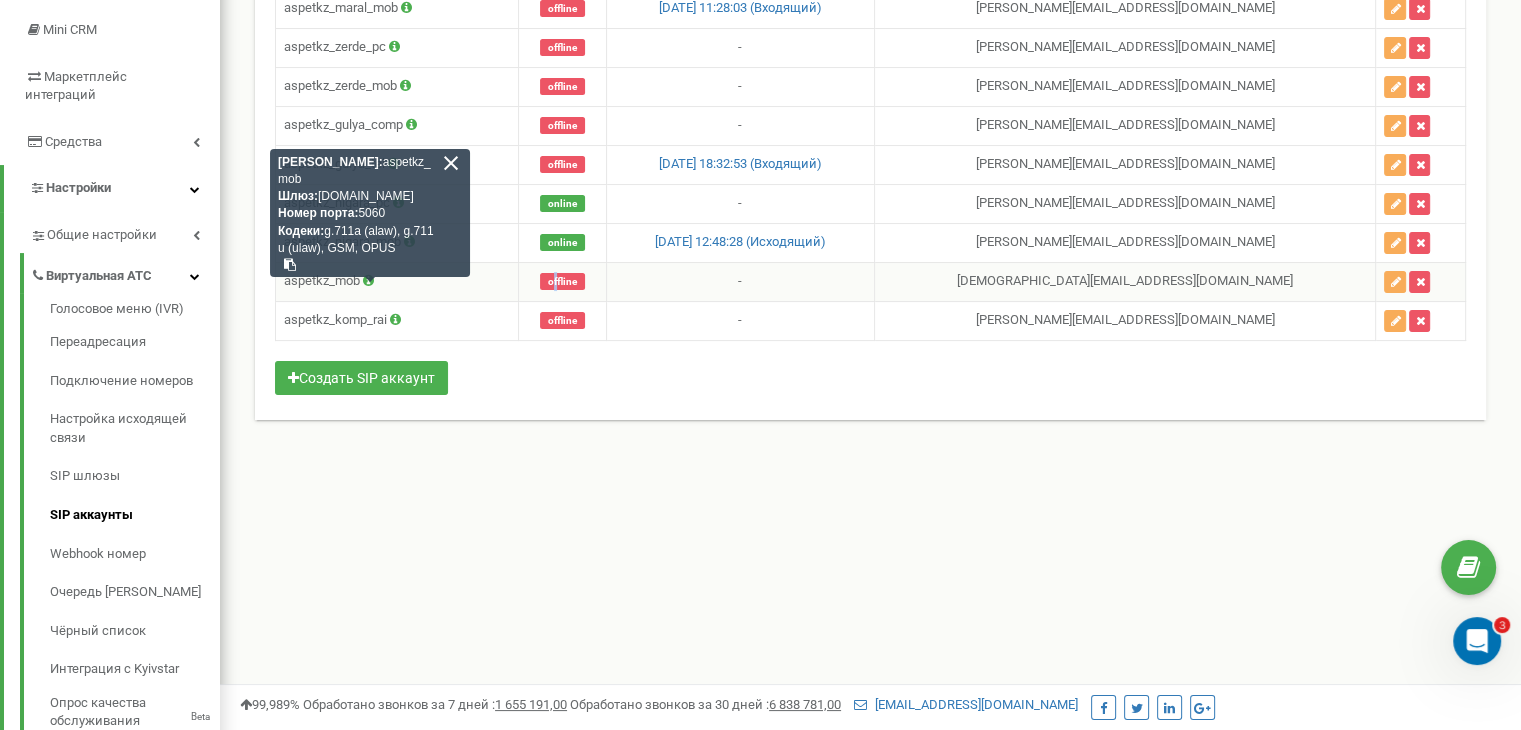 click on "offline" at bounding box center (562, 281) 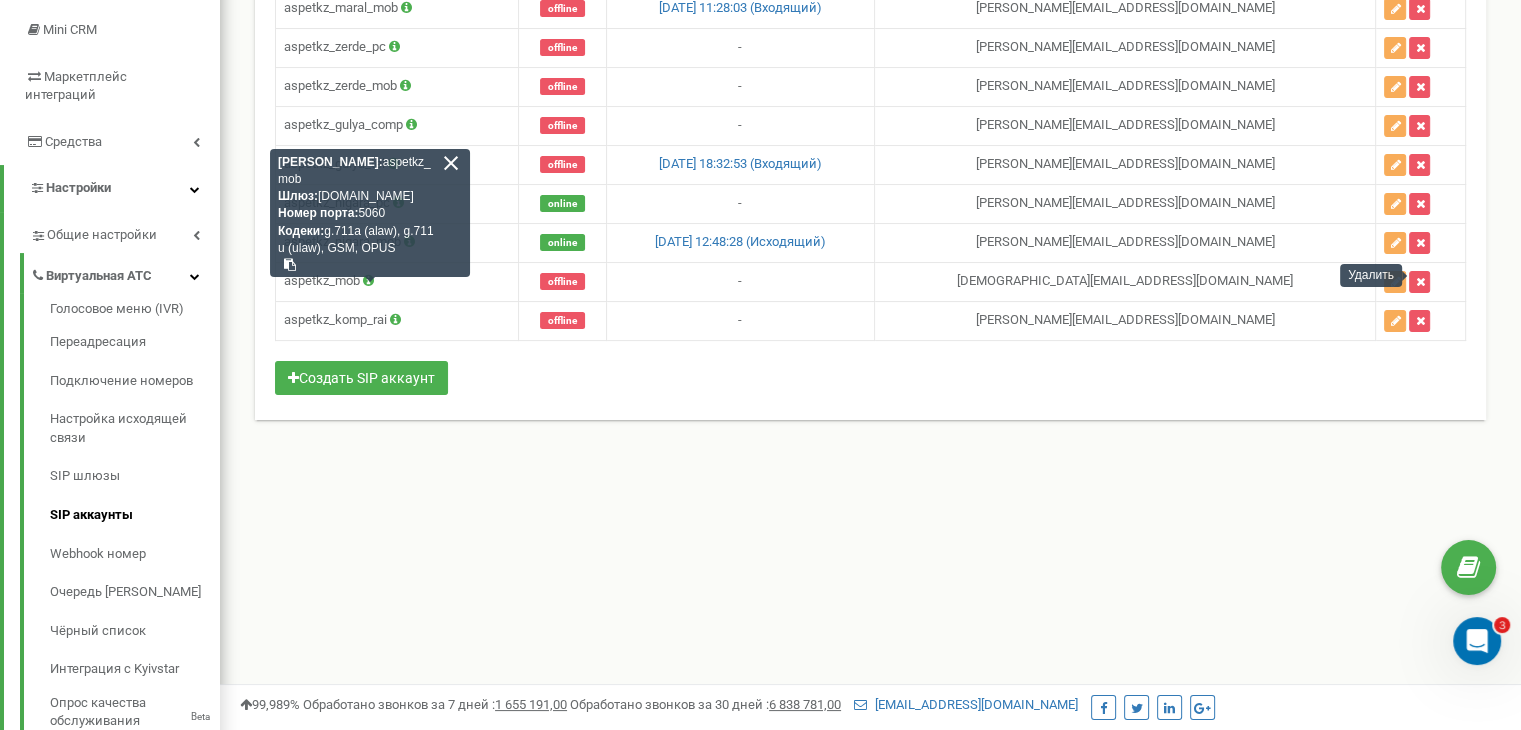 click on "Удалить" at bounding box center [1371, 275] 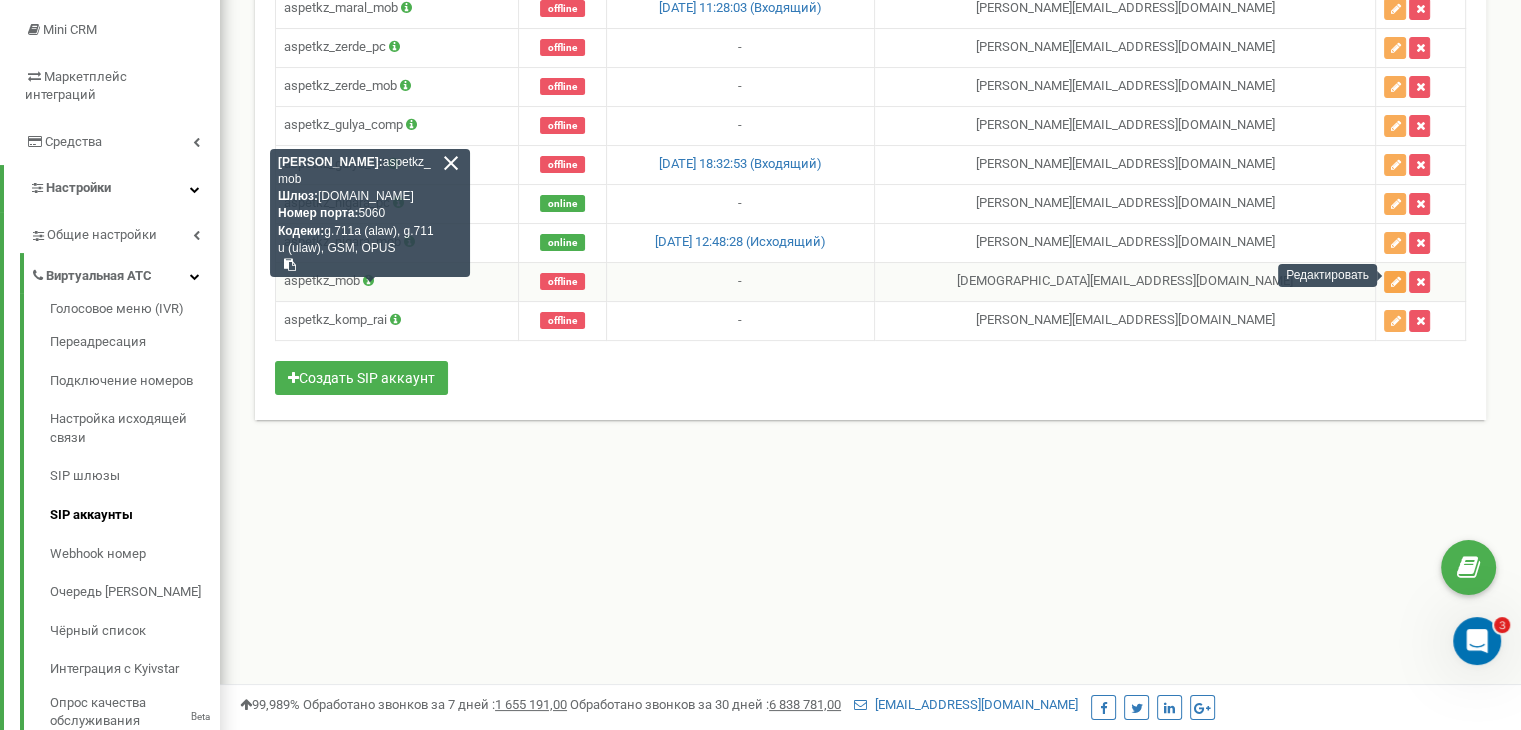 click at bounding box center [1395, 282] 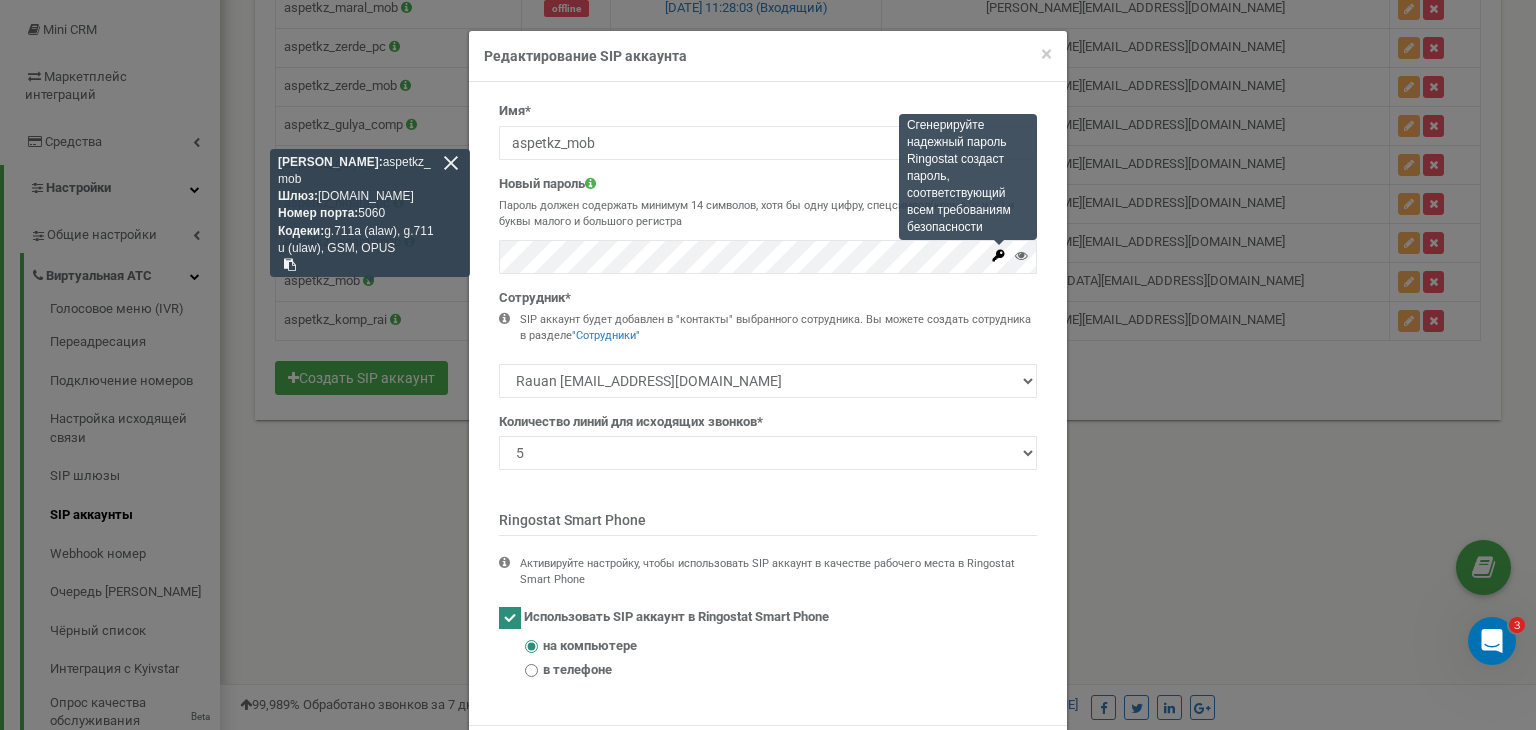 click 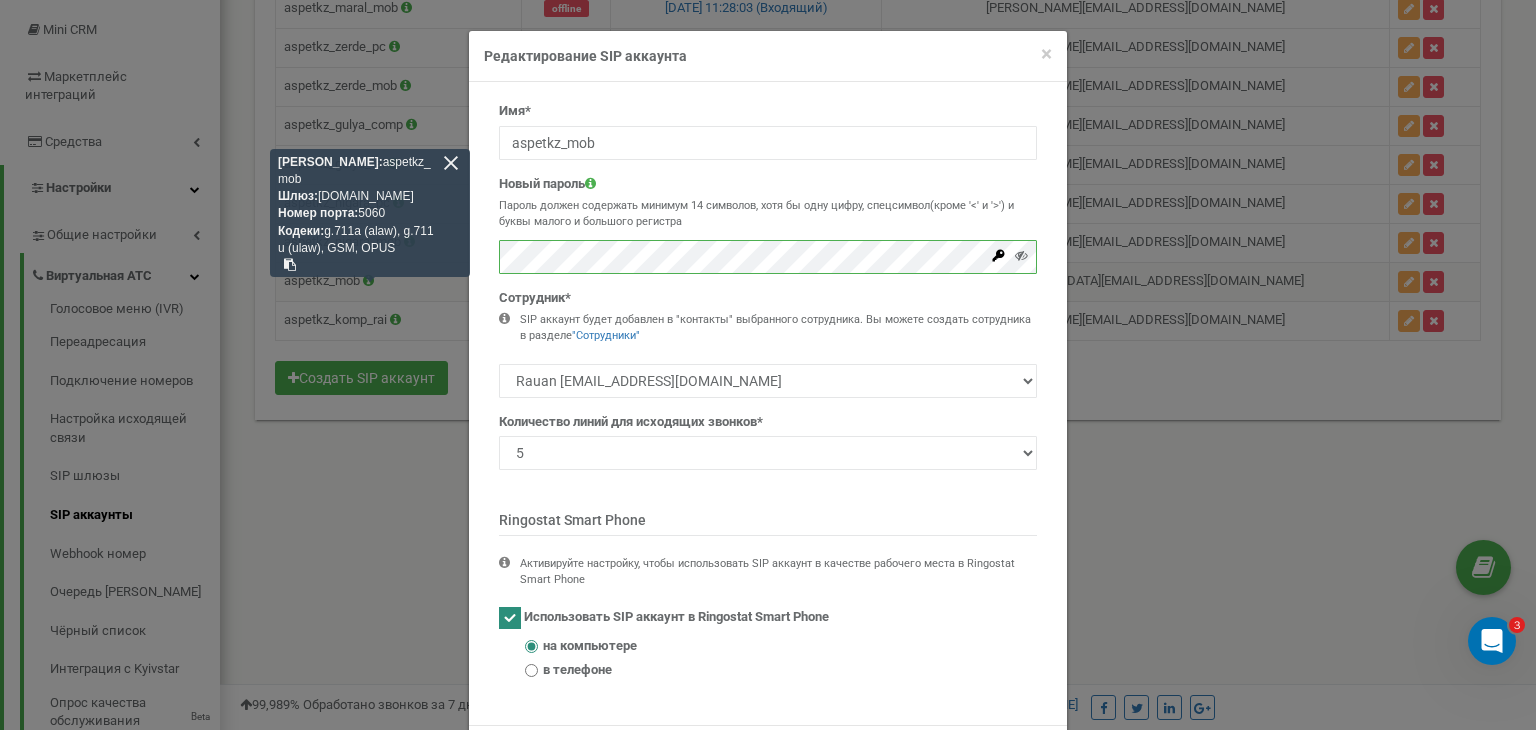 click at bounding box center (768, 300) 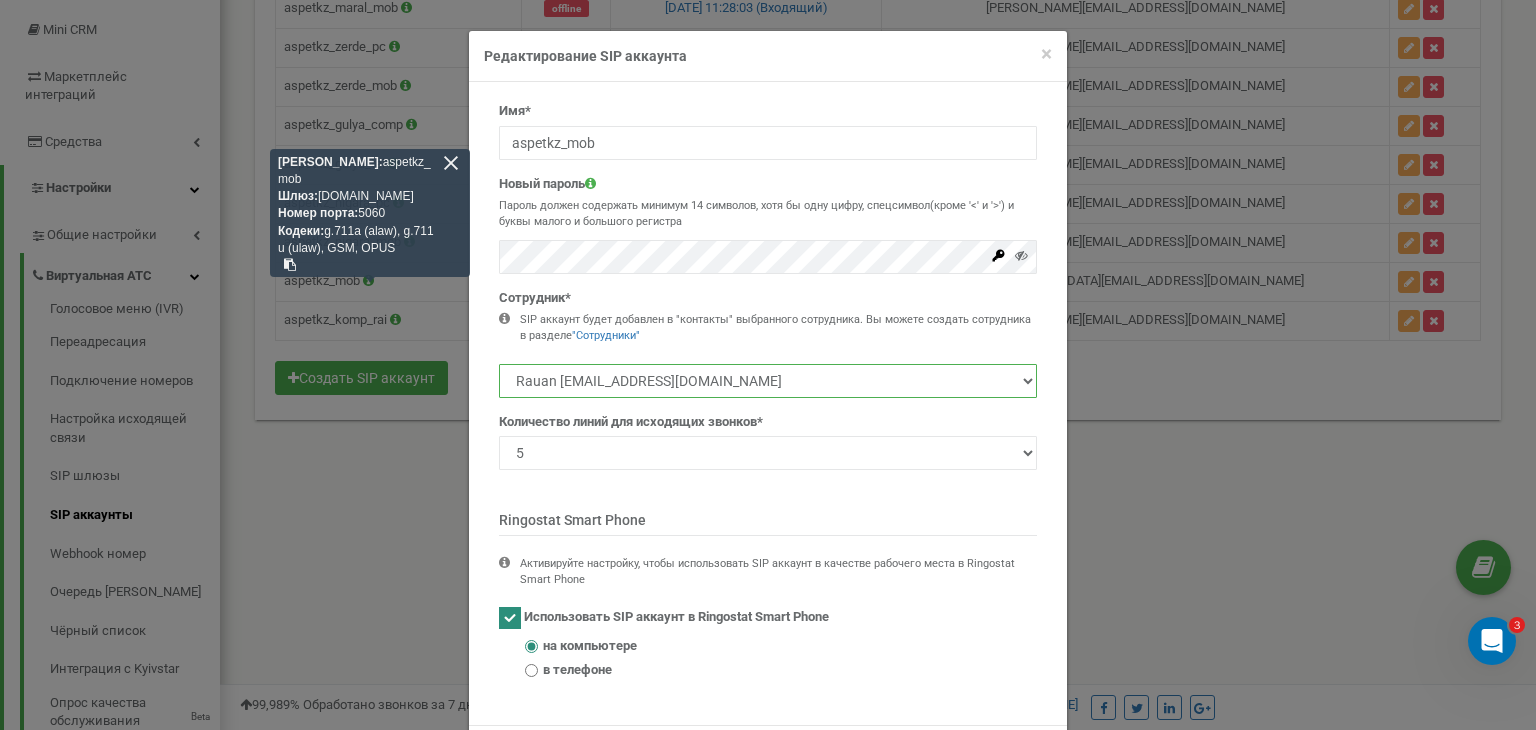 click on "Марал Талгаткызы sagatmaral2003@gmail.com
Зерде Зинагазов zerde100@gmail.com
Нигара Якупова nigara.yakupova@icloud.com
Rauan sales.algorithm.2@gmail.com
Гульбахыт Кошкинбаева gulyavesna.88@gmail.com" at bounding box center (768, 381) 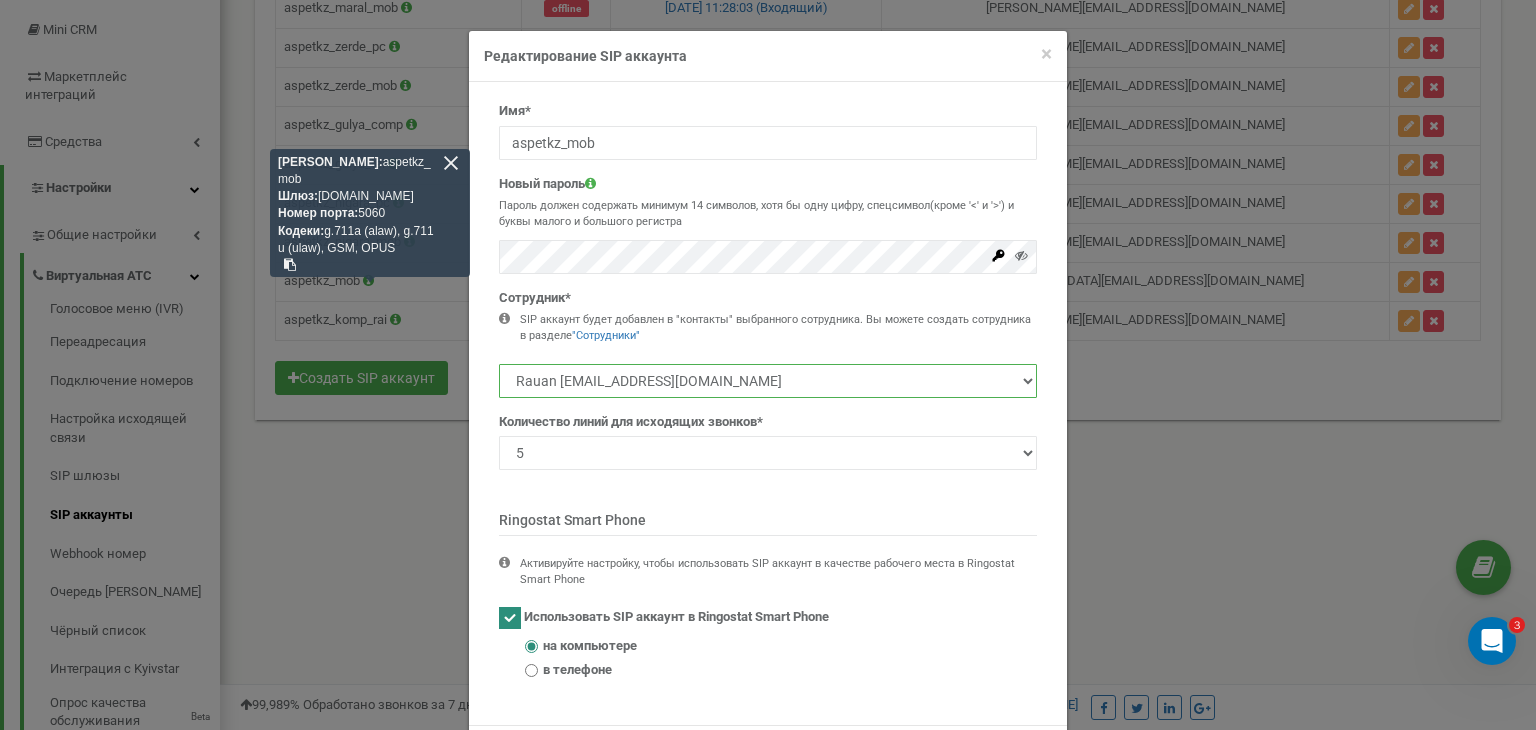 click on "Марал Талгаткызы sagatmaral2003@gmail.com
Зерде Зинагазов zerde100@gmail.com
Нигара Якупова nigara.yakupova@icloud.com
Rauan sales.algorithm.2@gmail.com
Гульбахыт Кошкинбаева gulyavesna.88@gmail.com" at bounding box center [768, 381] 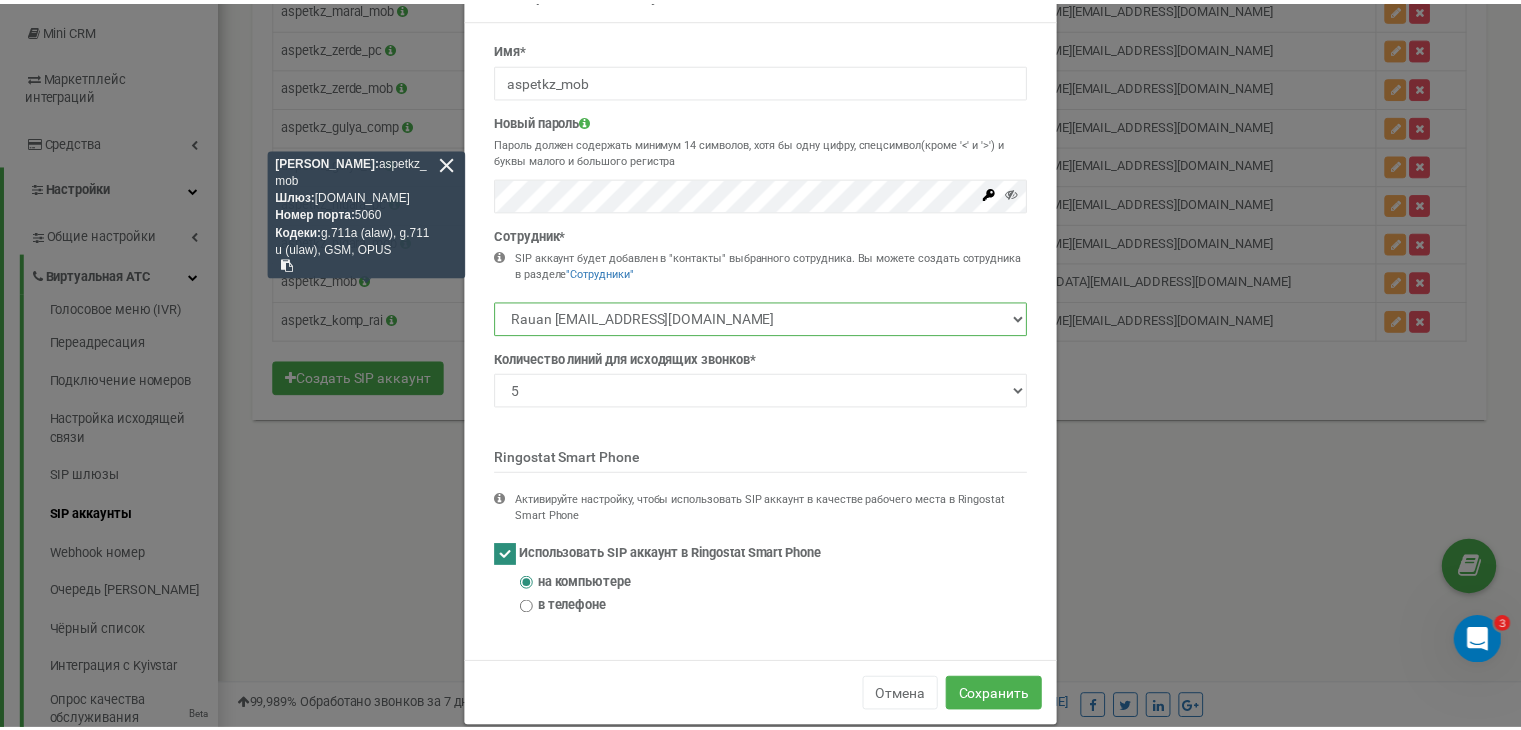 scroll, scrollTop: 89, scrollLeft: 0, axis: vertical 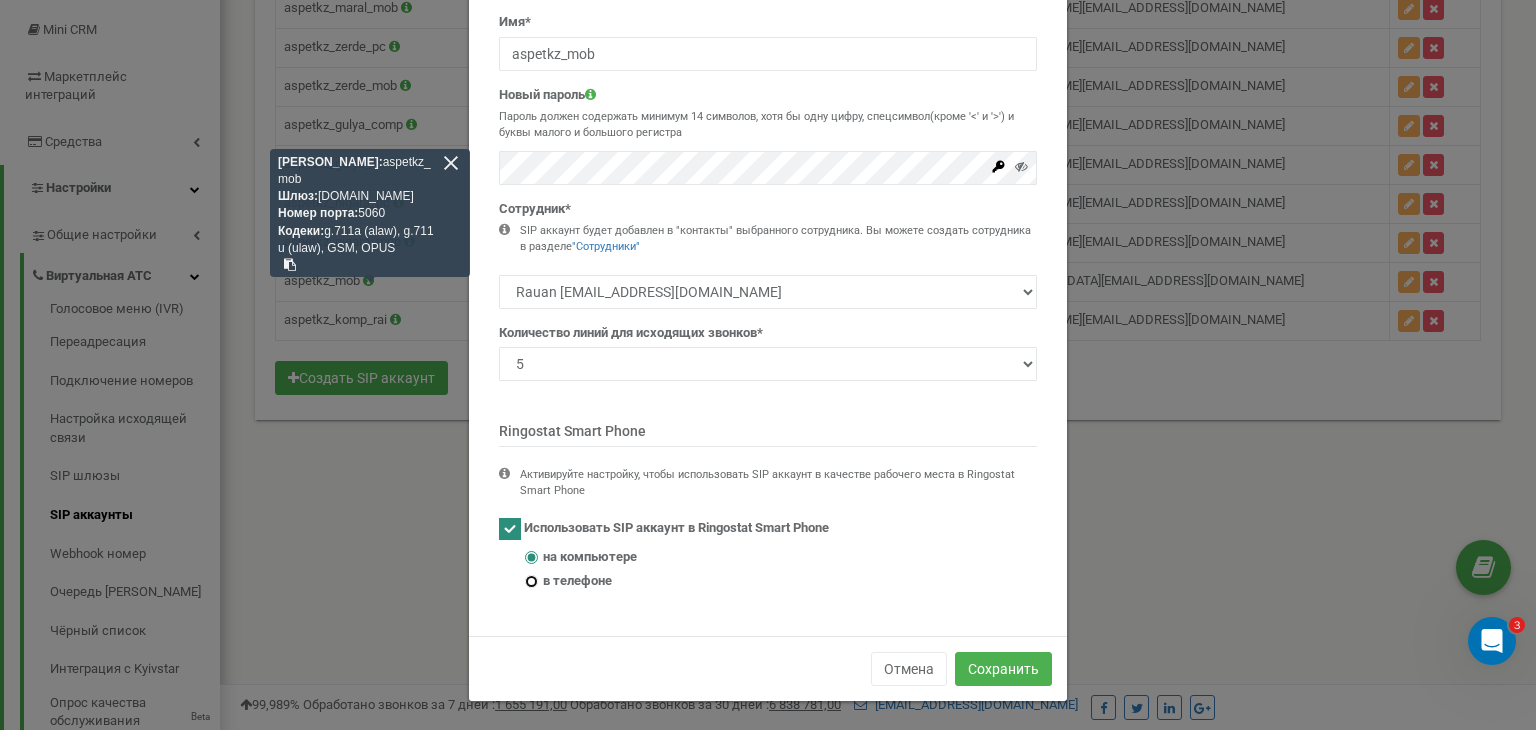 click on "в телефоне" at bounding box center (531, 581) 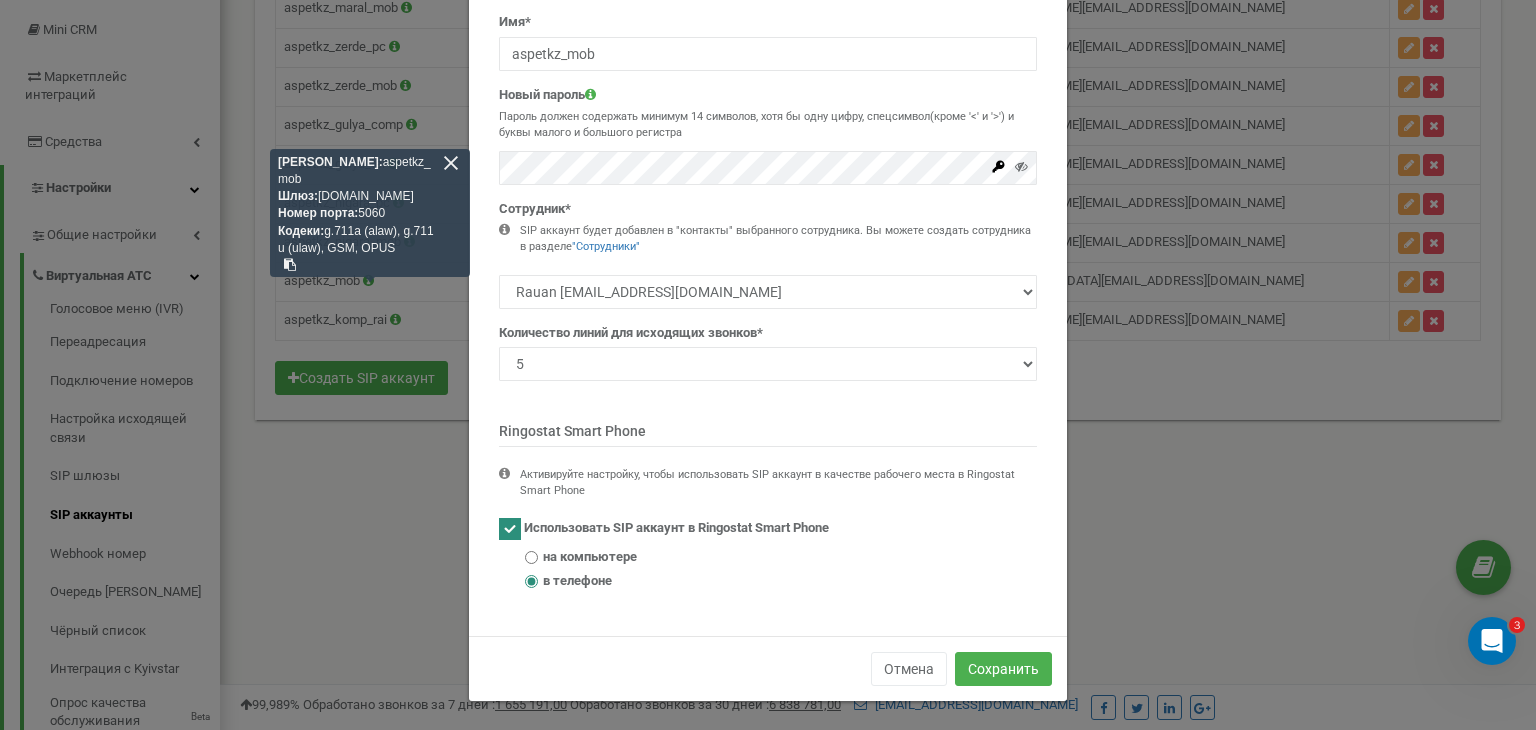 click on "на компьютере" at bounding box center (590, 557) 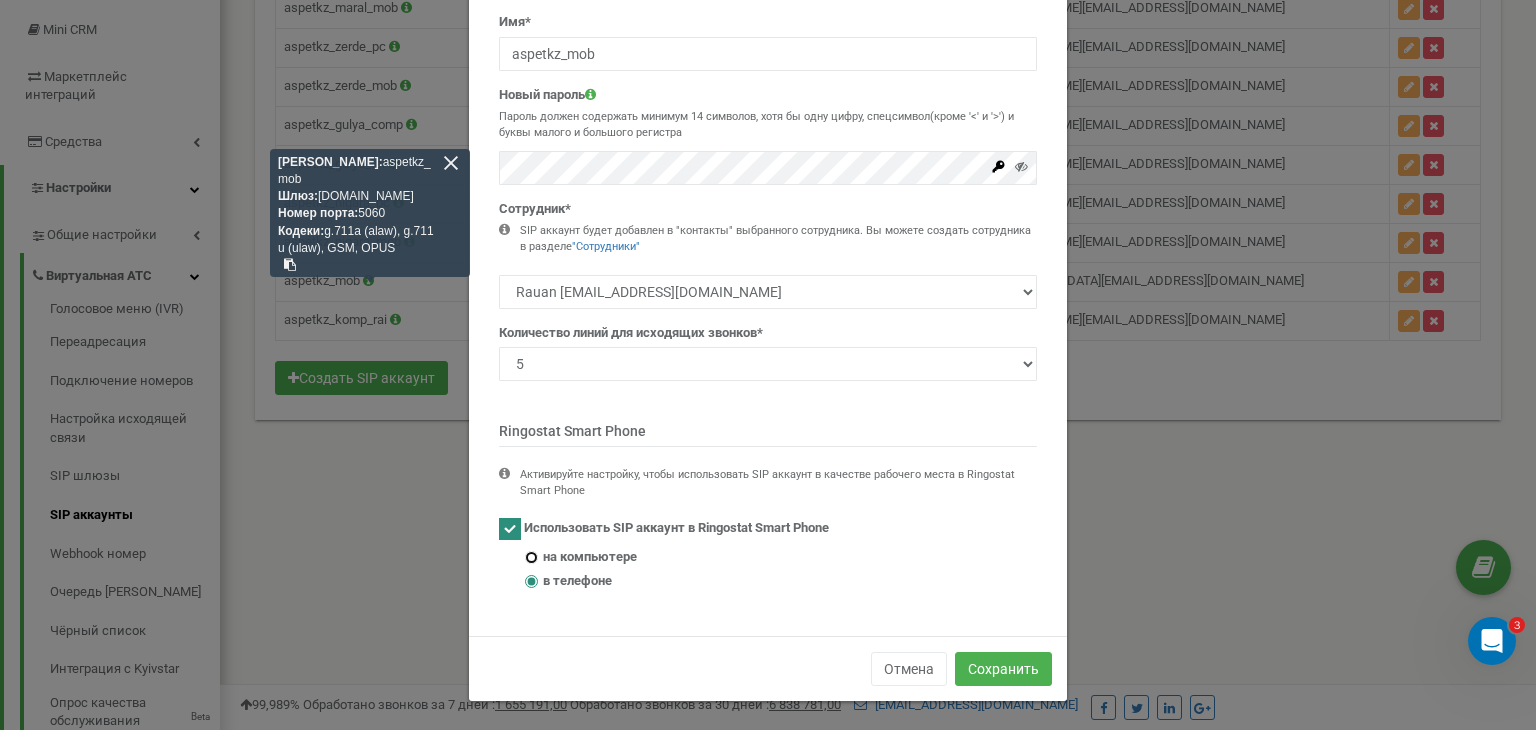 click on "на компьютере" at bounding box center (531, 557) 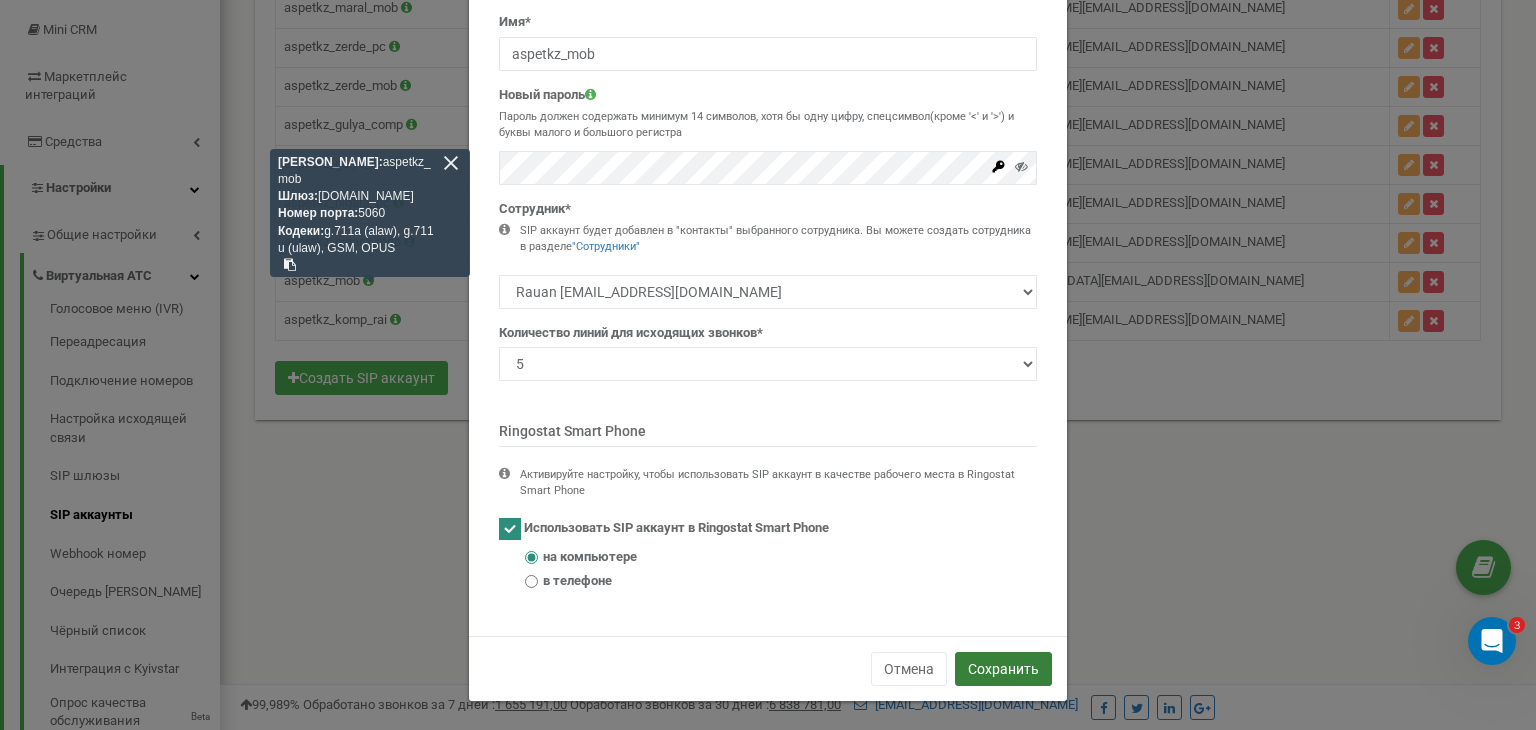 click on "Сохранить" at bounding box center [1003, 669] 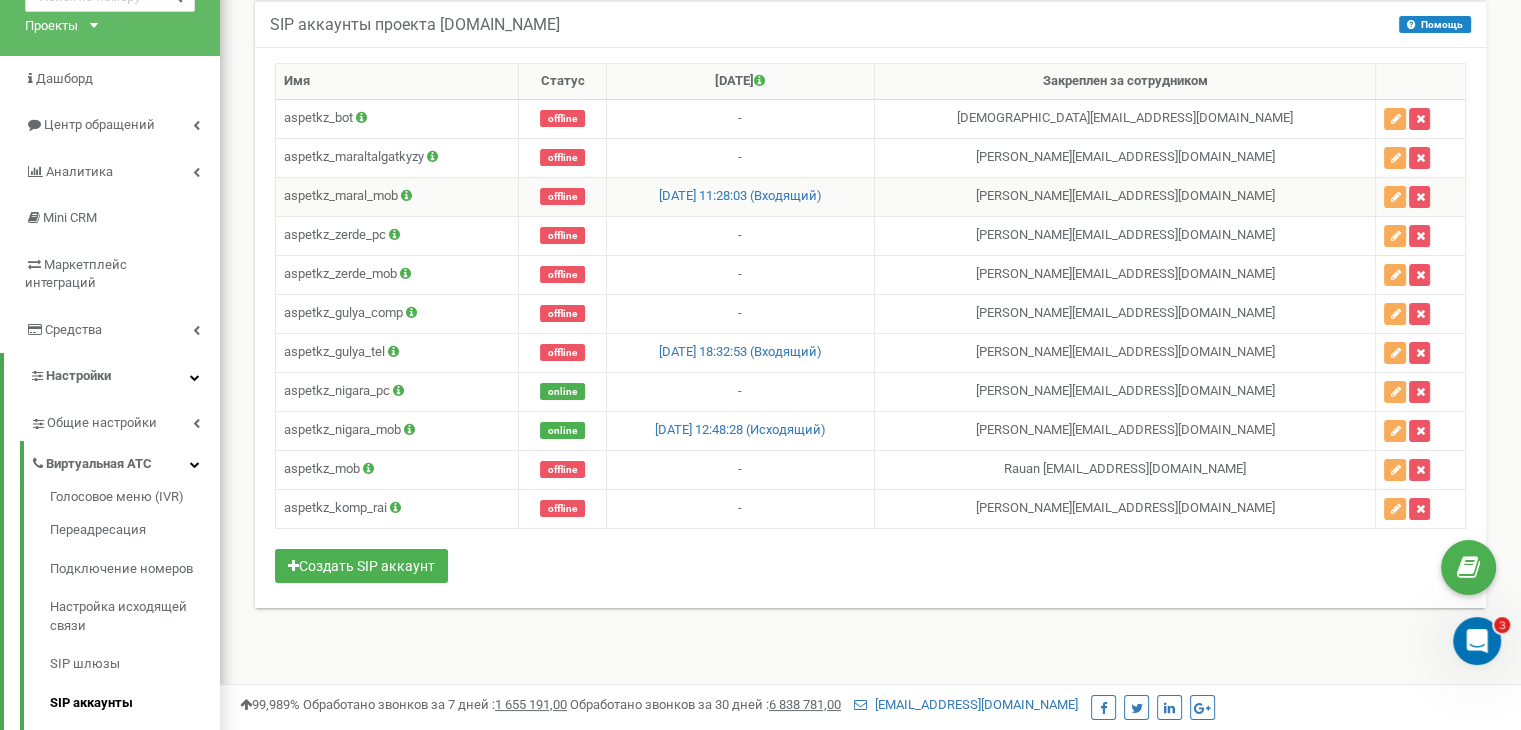 scroll, scrollTop: 0, scrollLeft: 0, axis: both 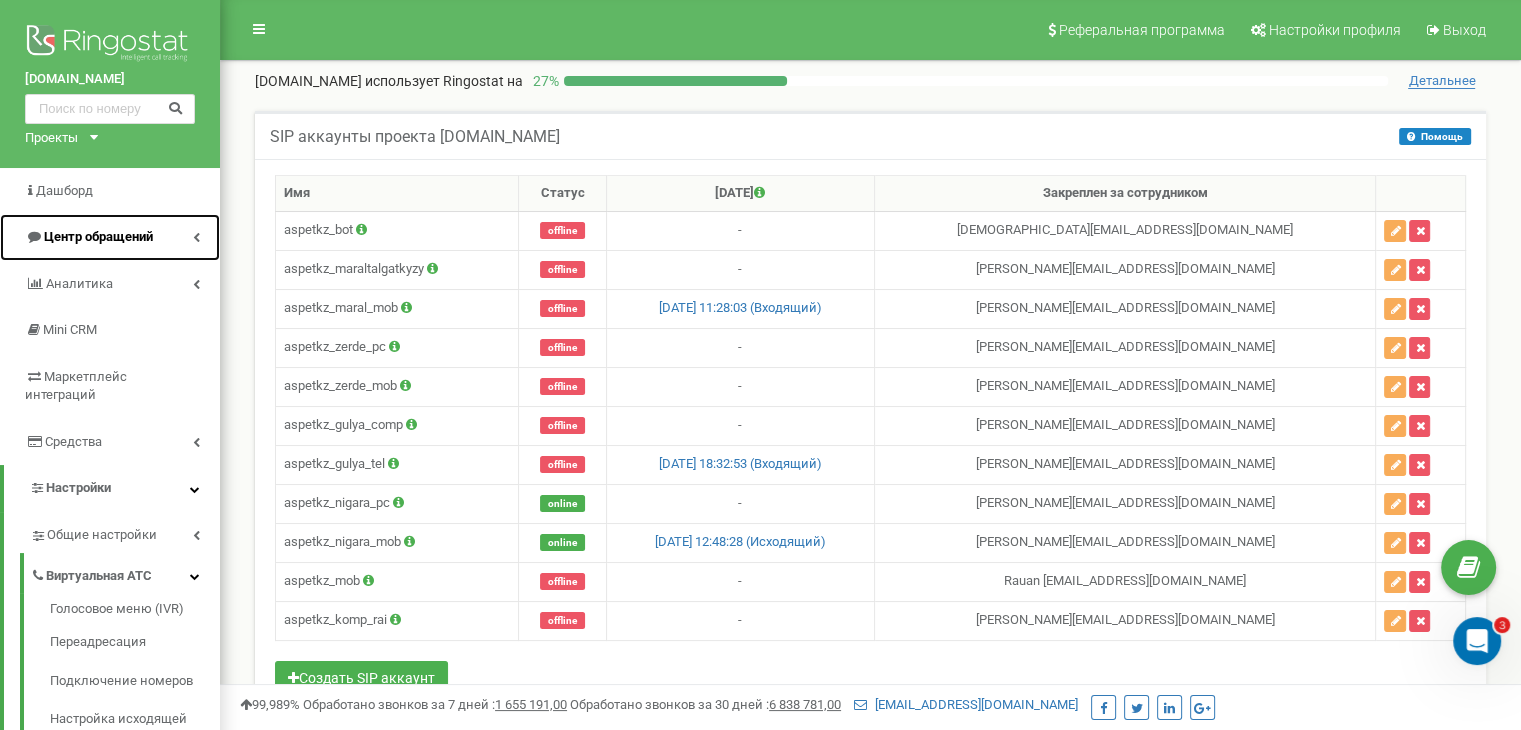 click on "Центр обращений" at bounding box center (98, 236) 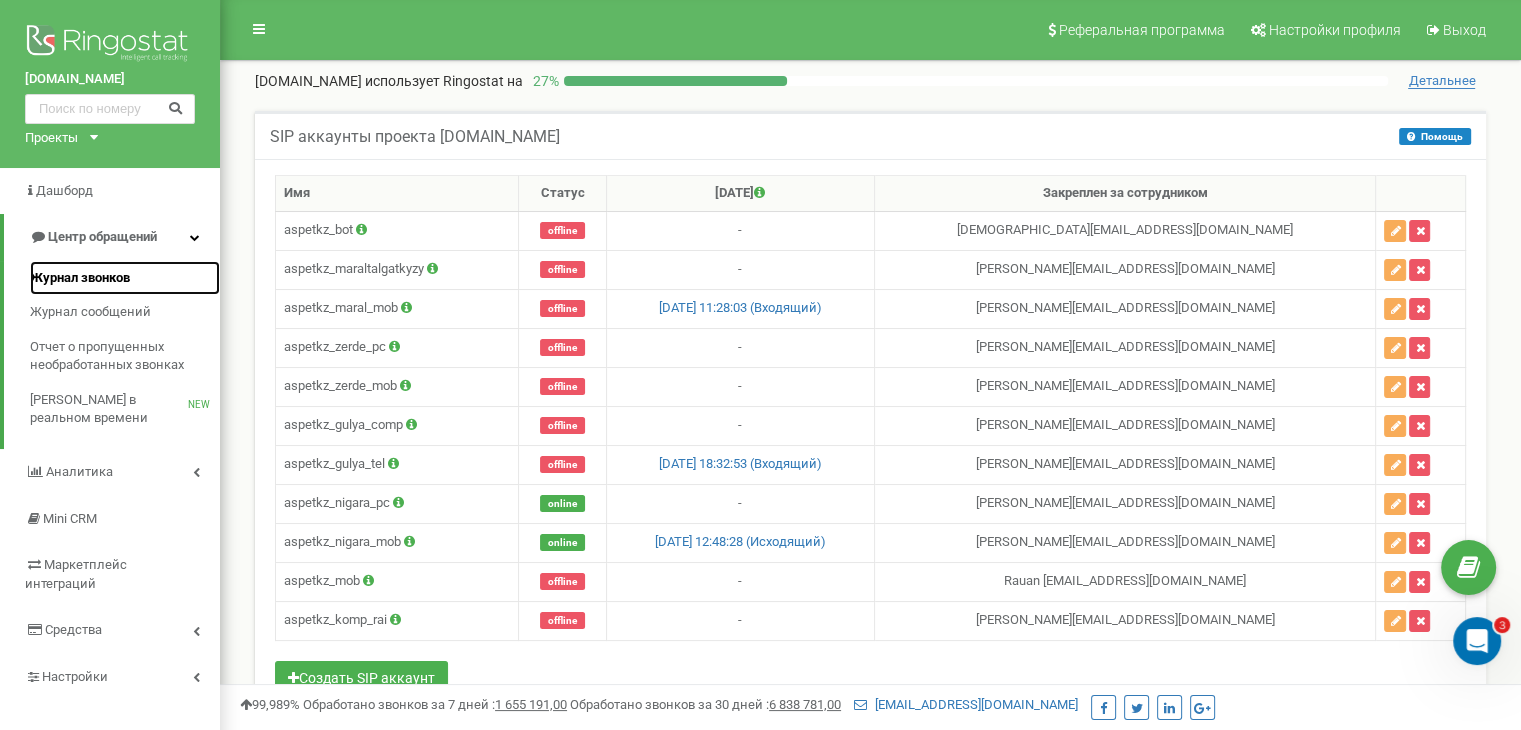 click on "Журнал звонков" at bounding box center [80, 278] 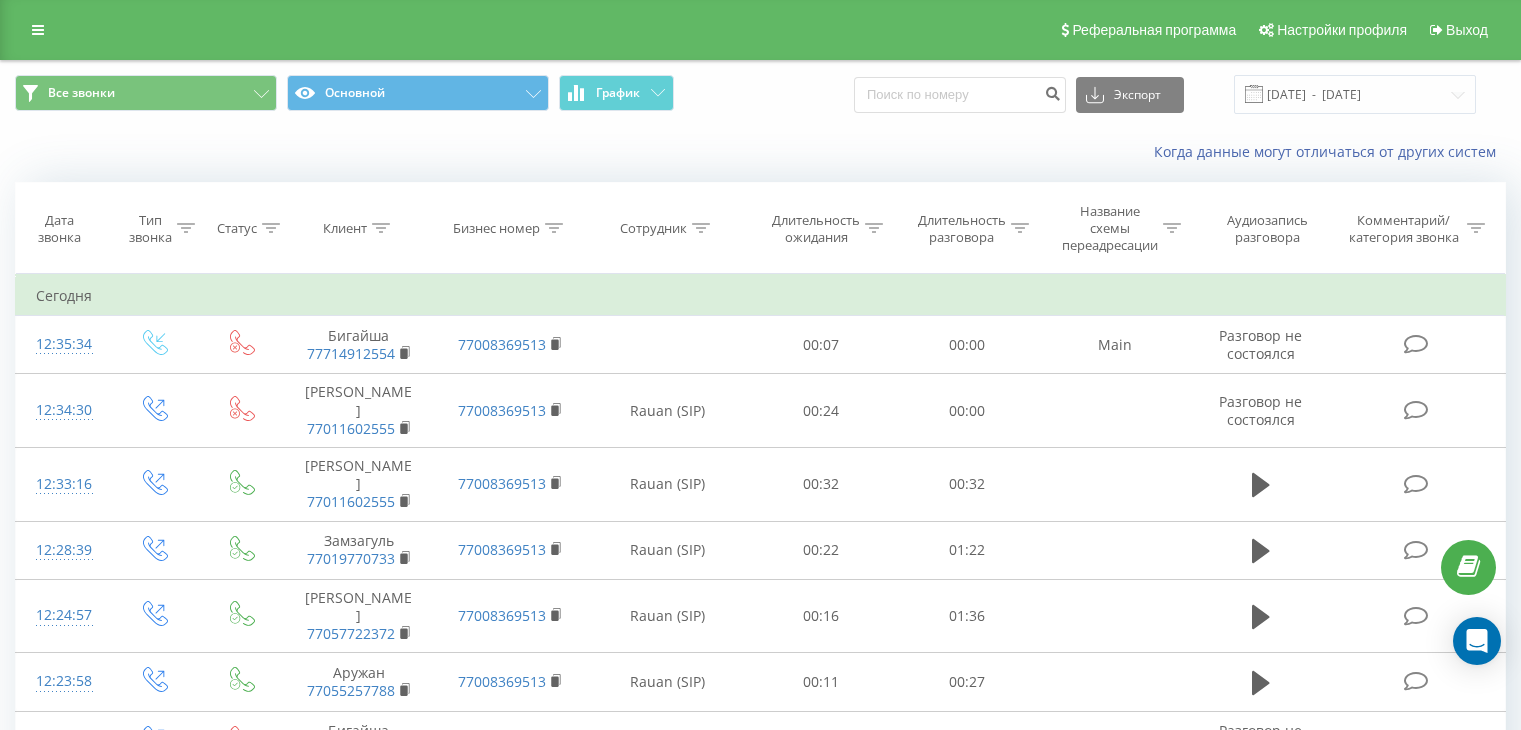 scroll, scrollTop: 0, scrollLeft: 0, axis: both 